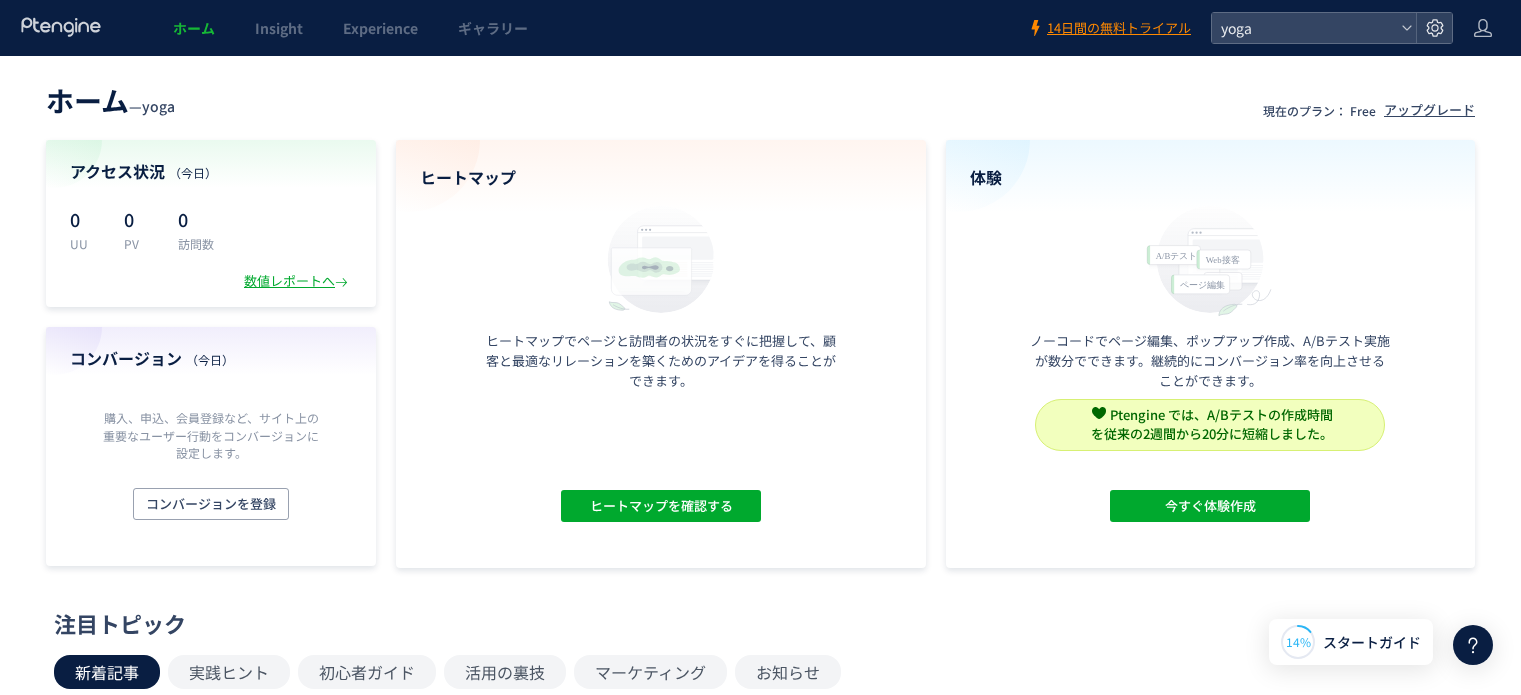 scroll, scrollTop: 0, scrollLeft: 0, axis: both 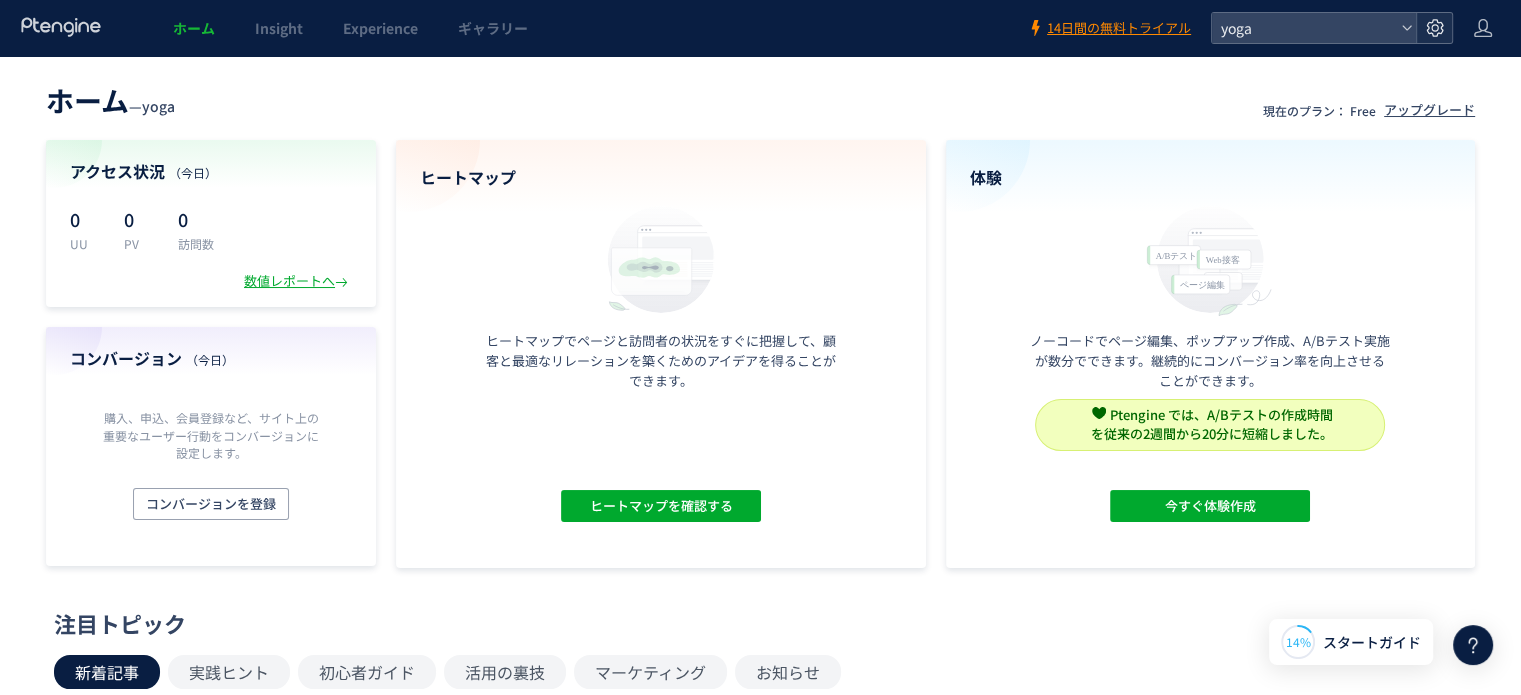 click 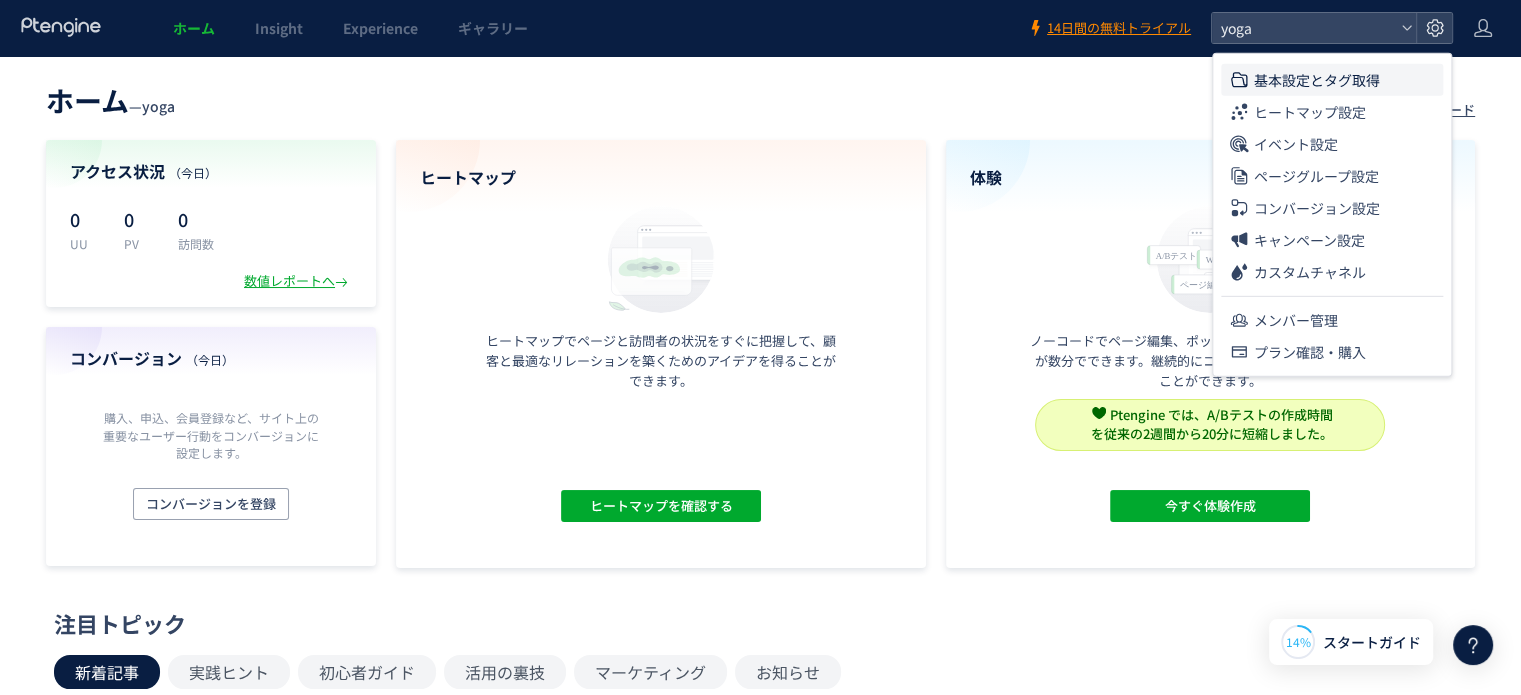 click on "基本設定とタグ取得" 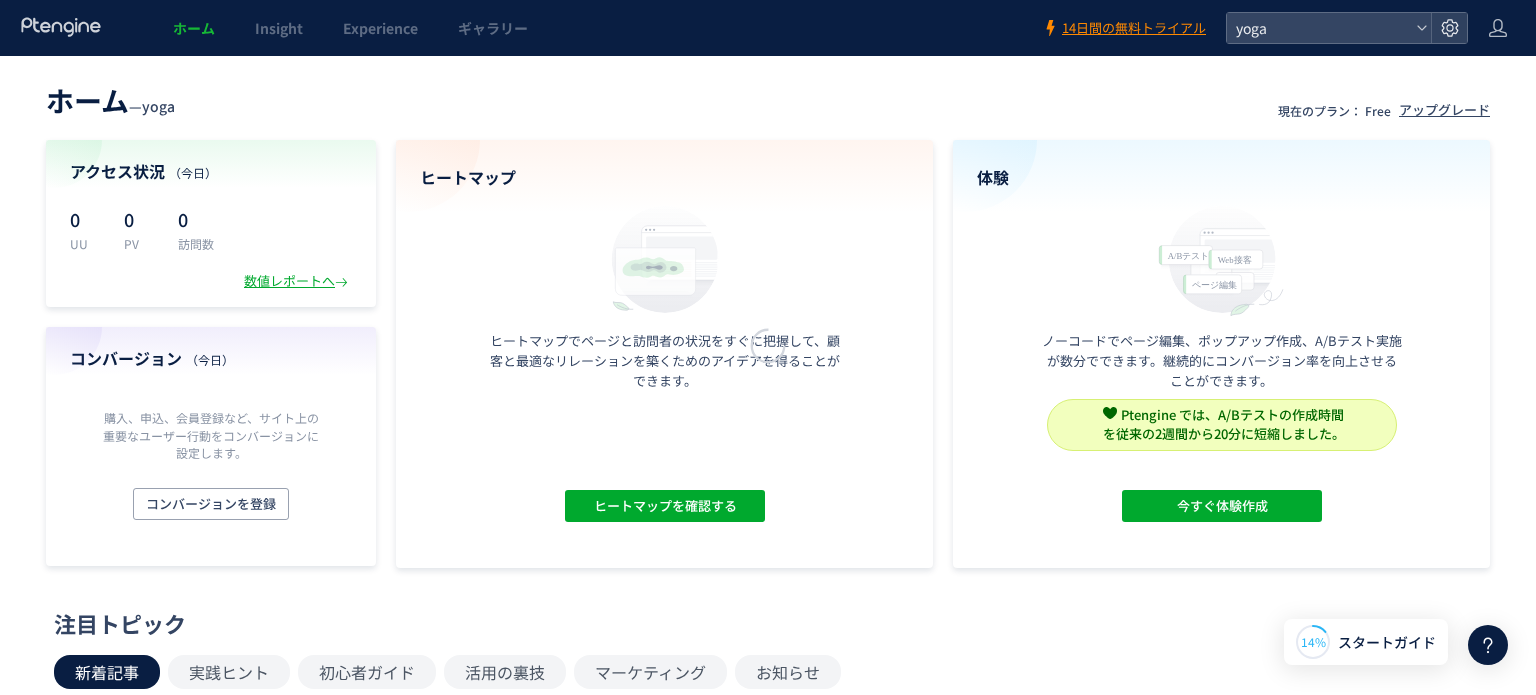 scroll, scrollTop: 0, scrollLeft: 0, axis: both 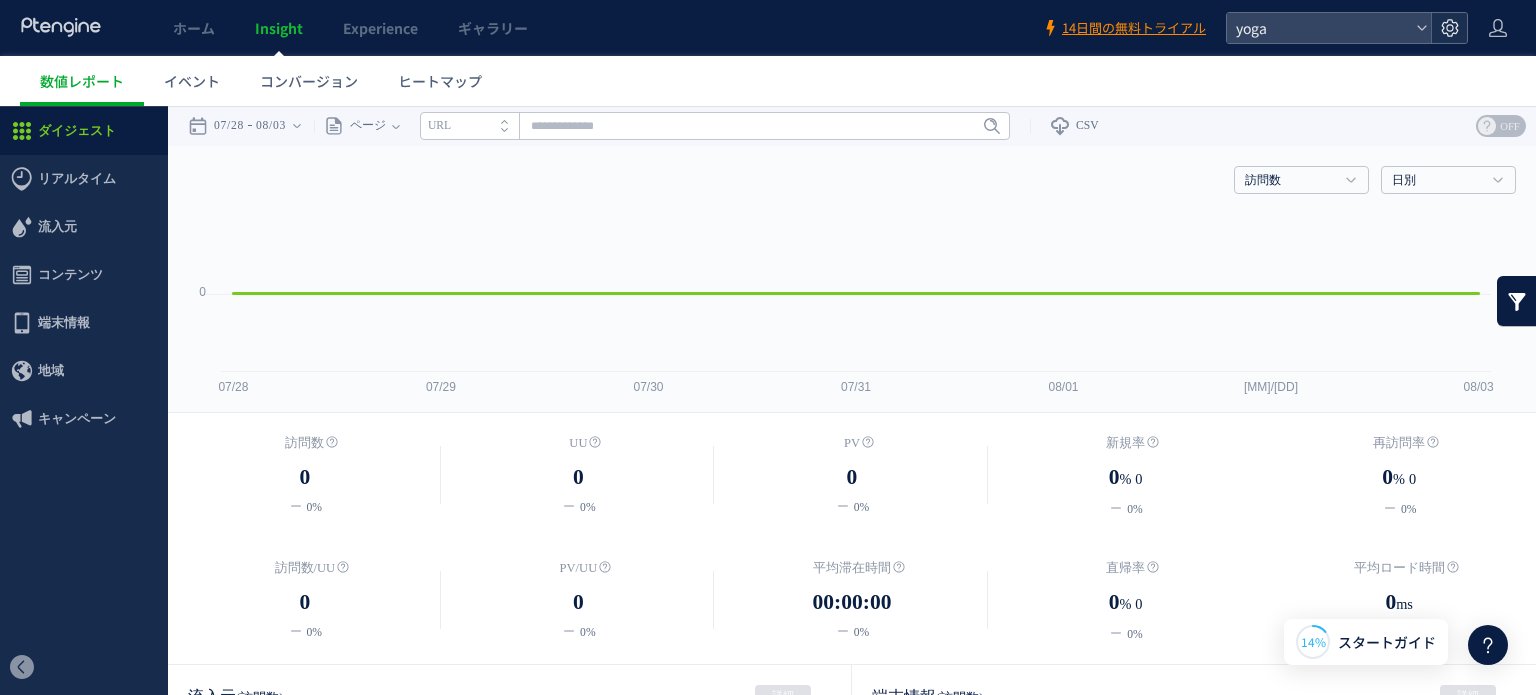 click 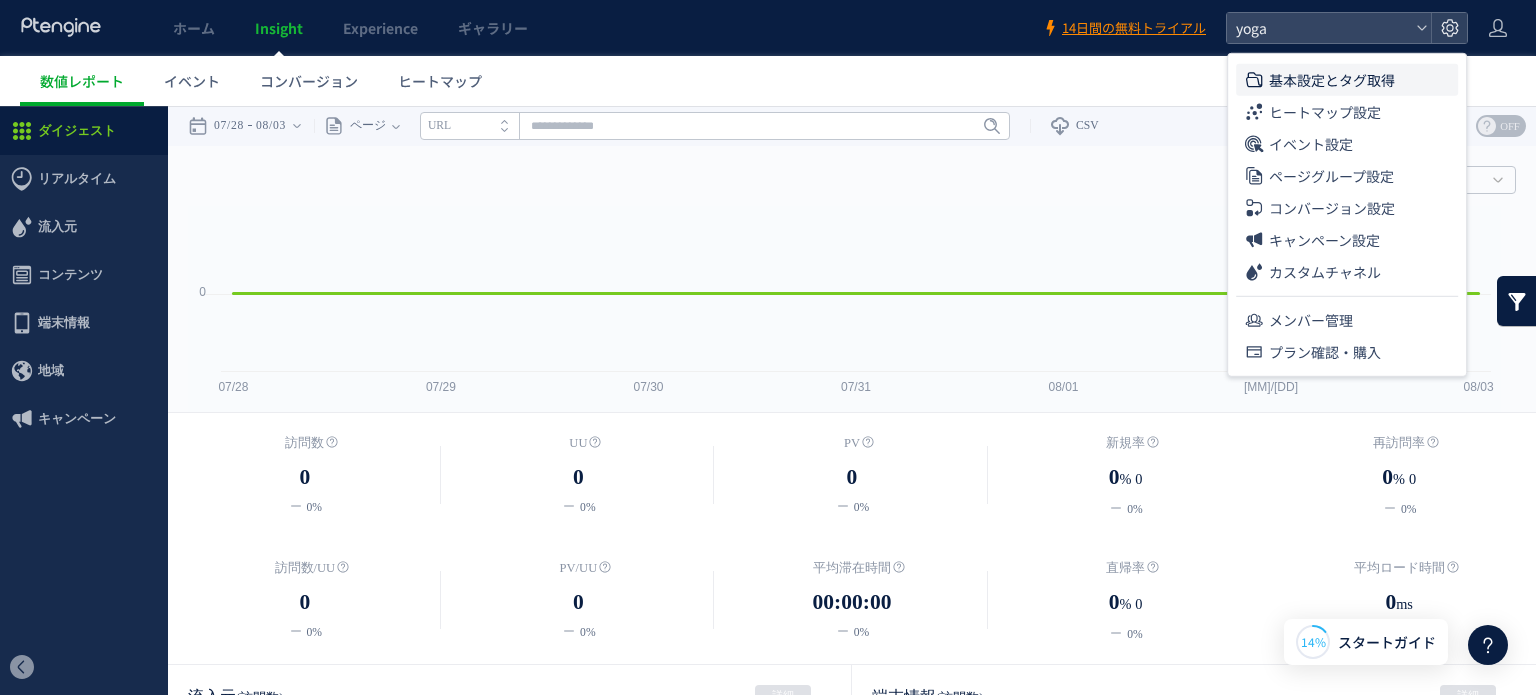 click on "基本設定とタグ取得" at bounding box center [1332, 80] 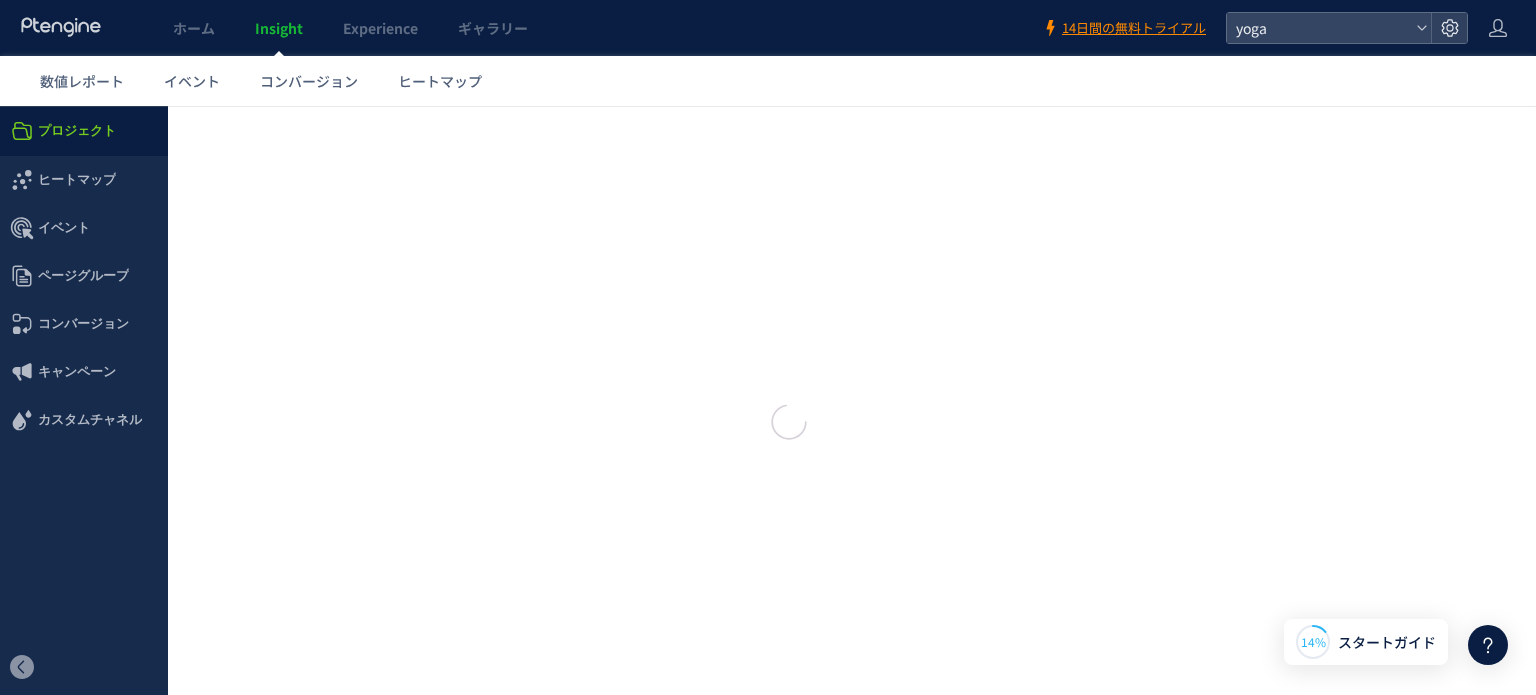 type on "****" 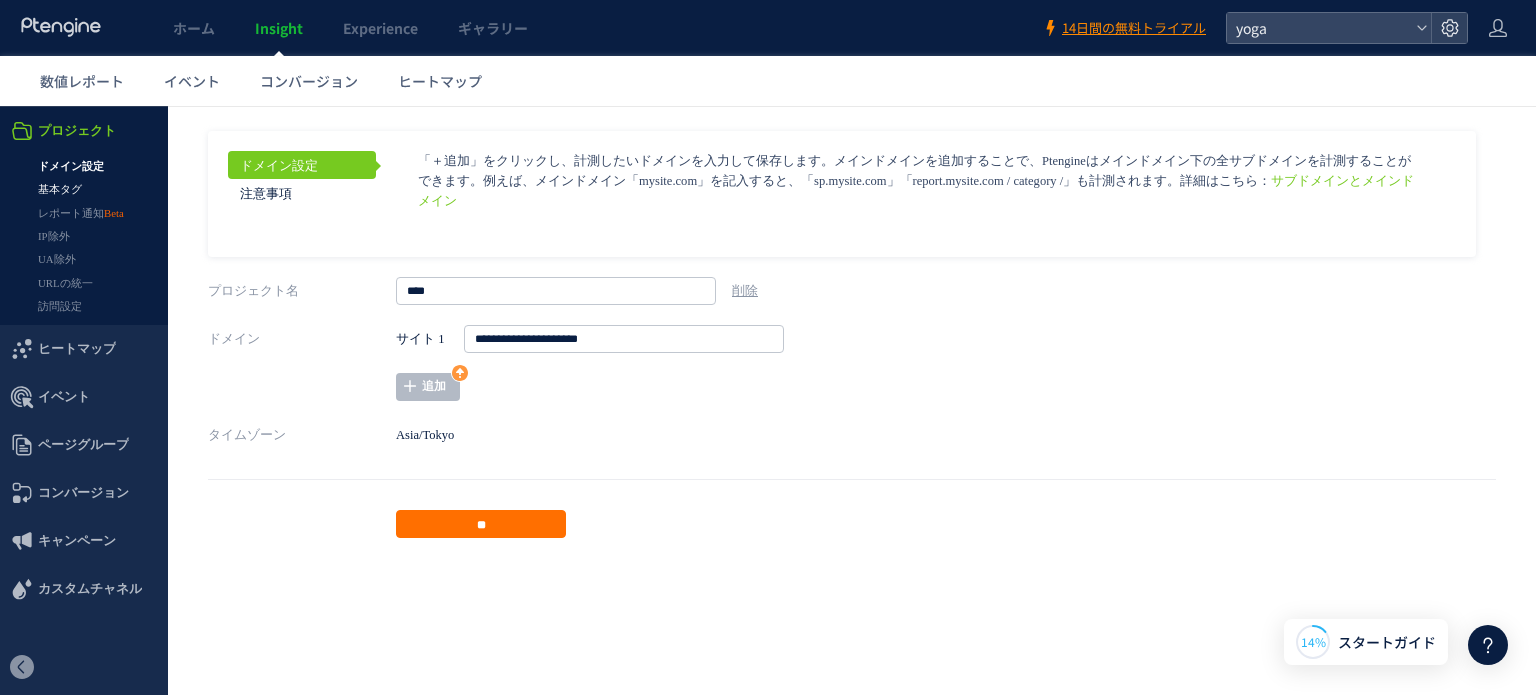 click on "基本タグ" at bounding box center (84, 189) 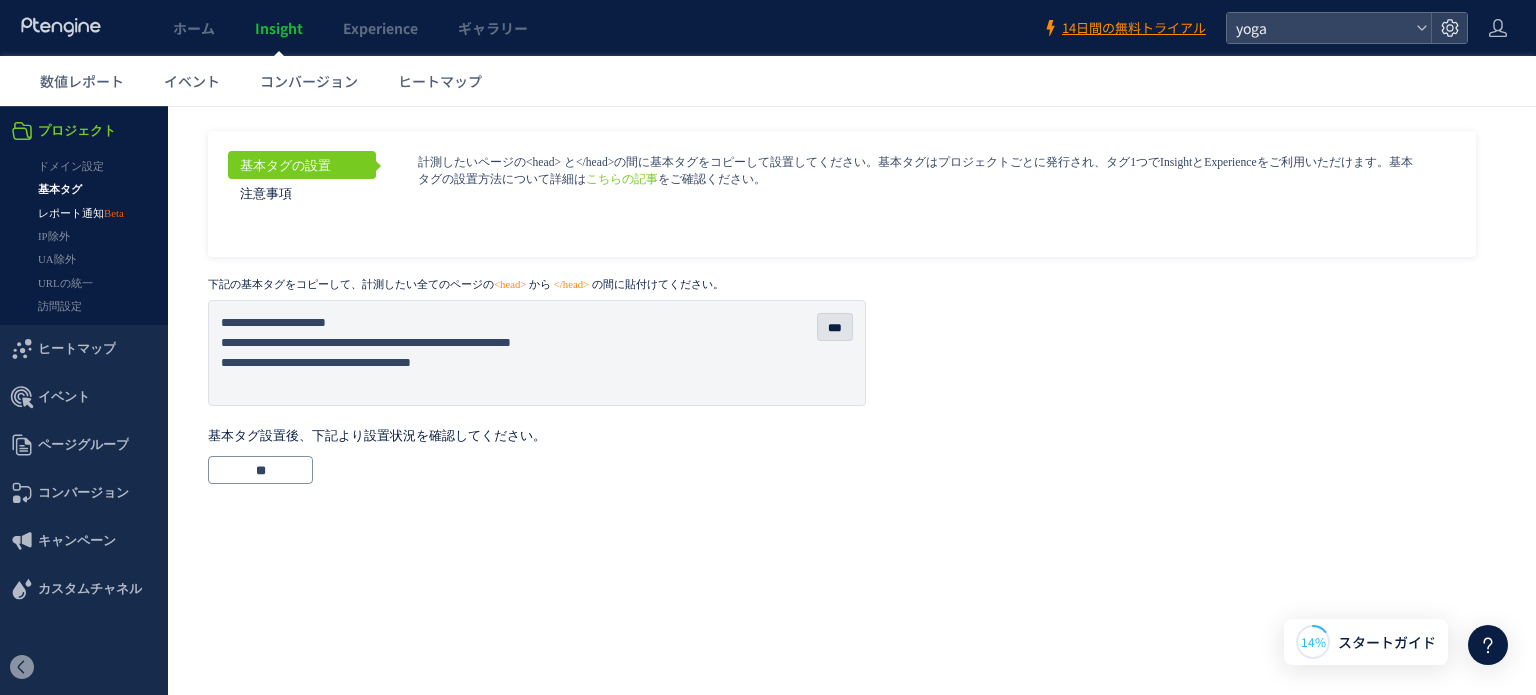 click on "レポート通知" at bounding box center [84, 213] 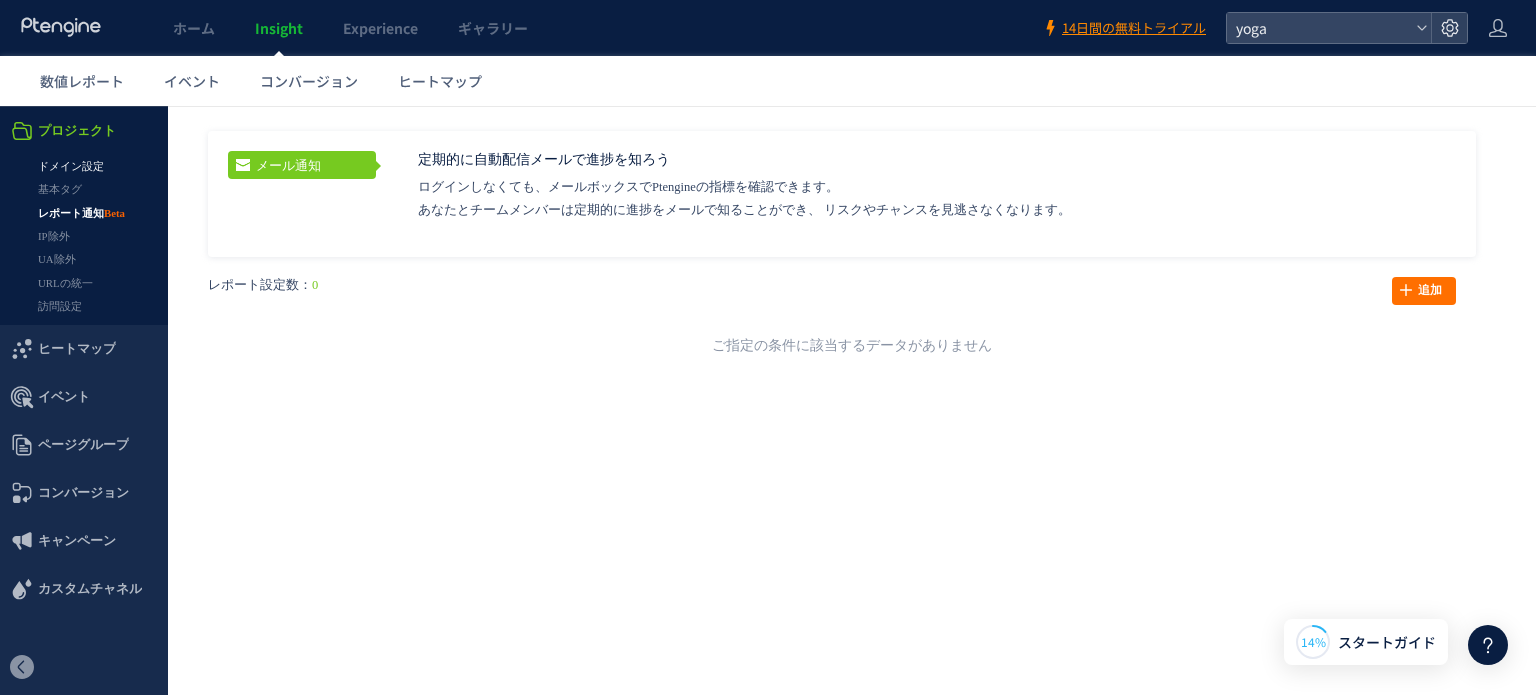 click on "ドメイン設定" at bounding box center [84, 166] 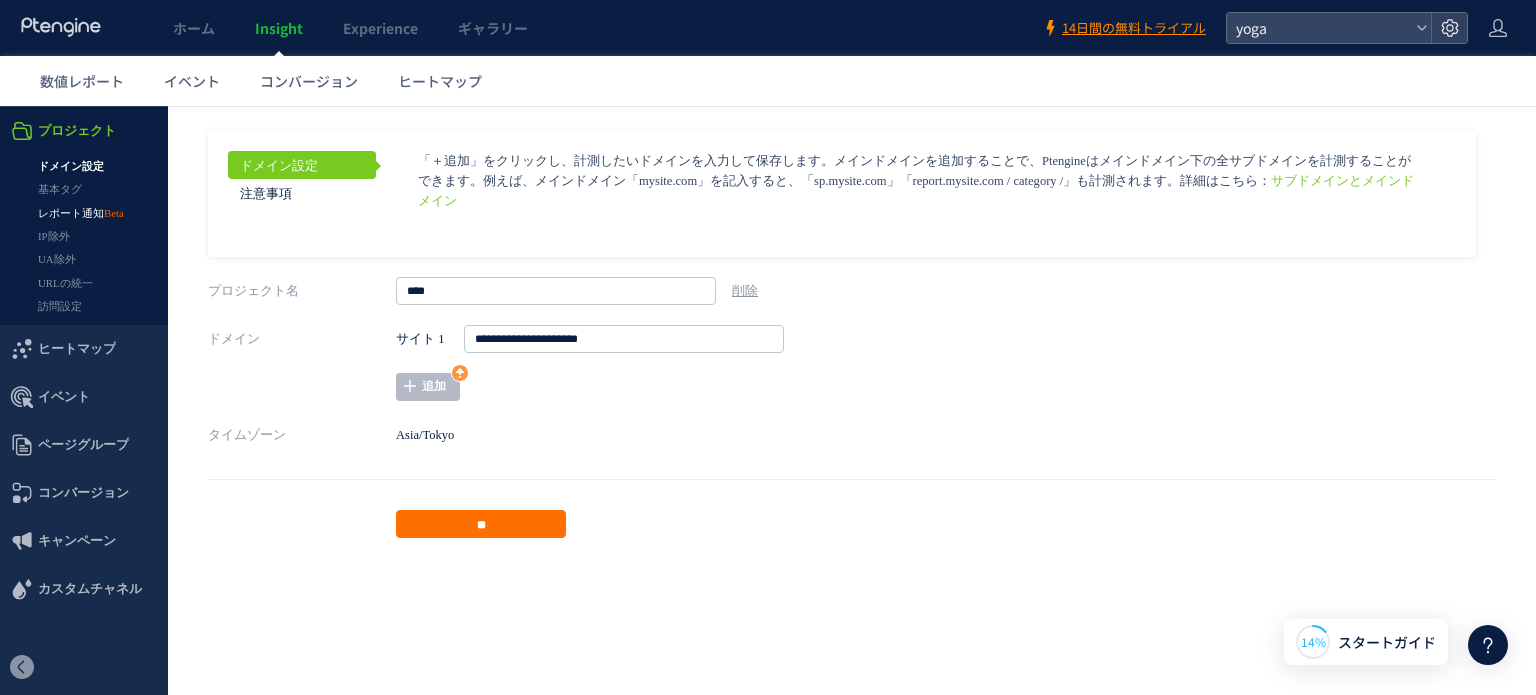 click on "レポート通知" at bounding box center [84, 213] 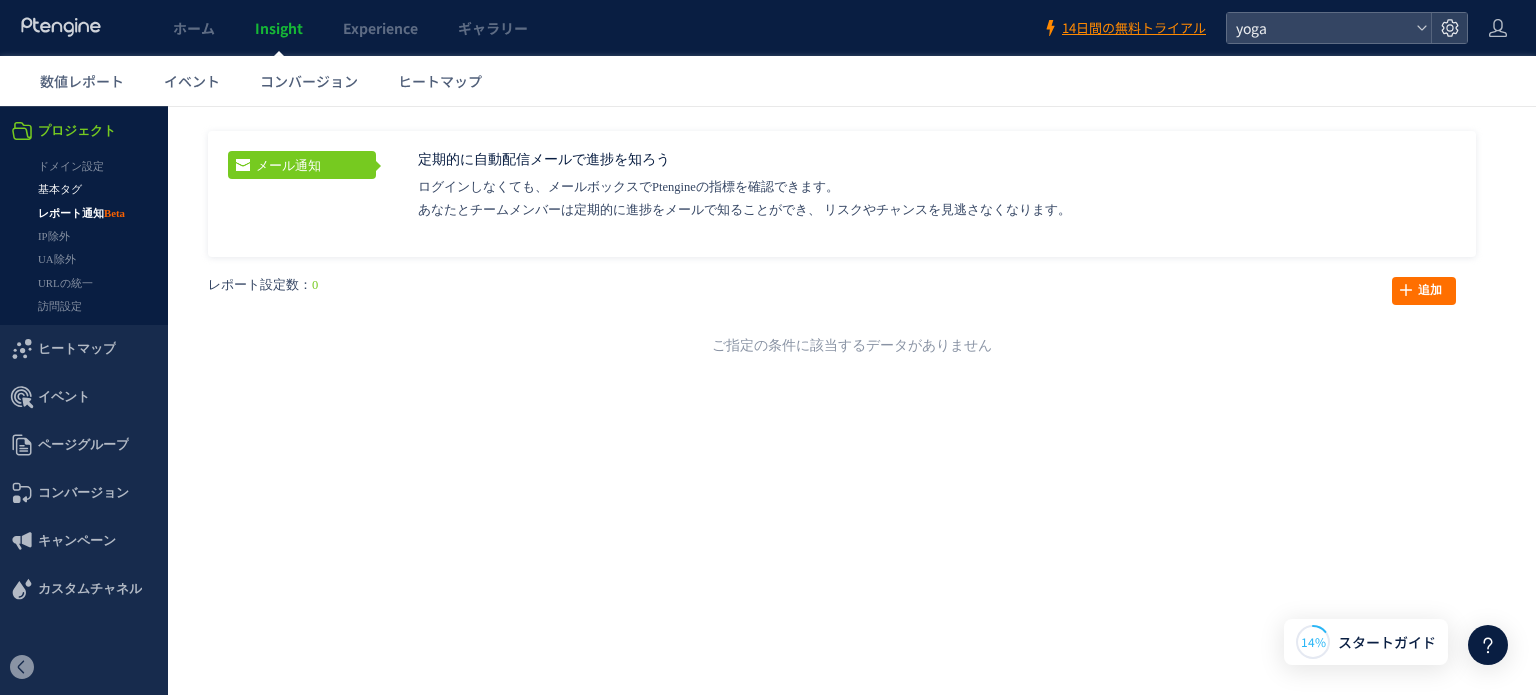 click on "基本タグ" at bounding box center (84, 189) 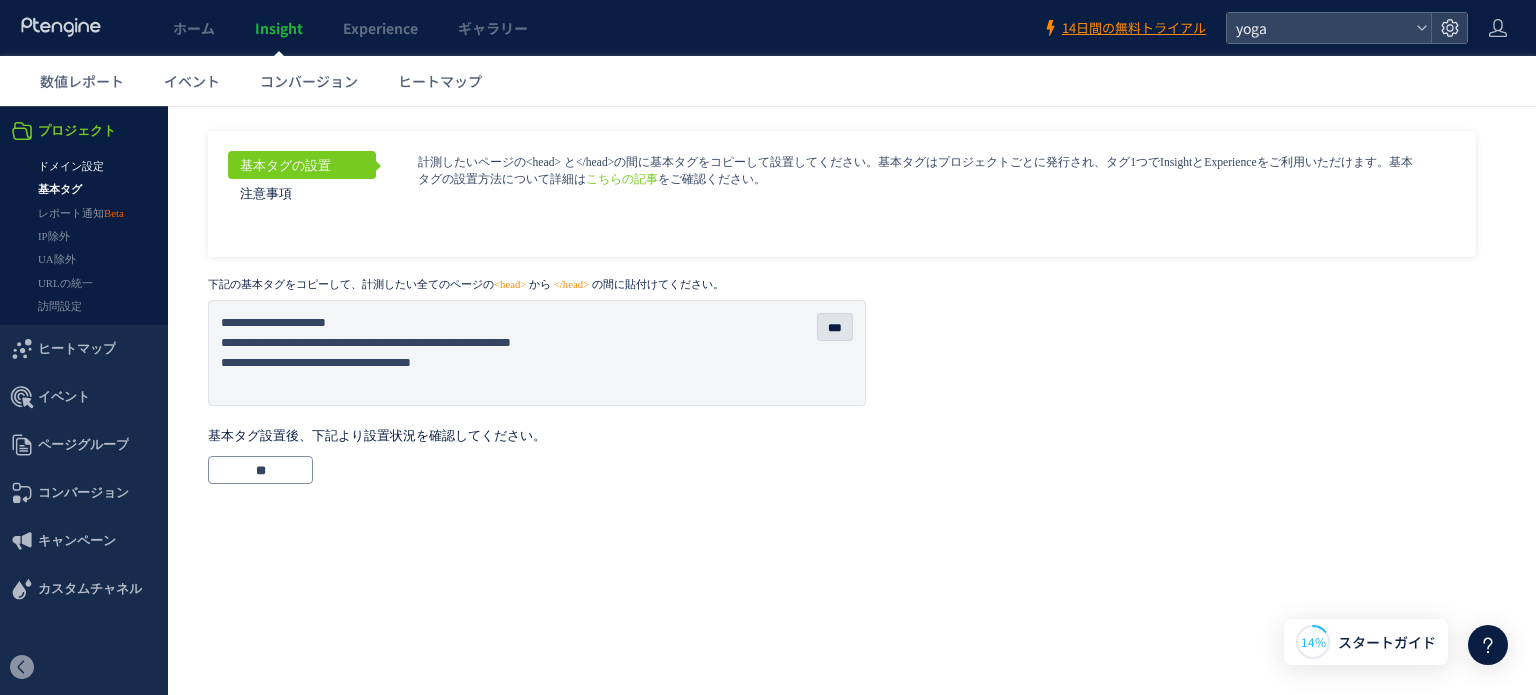 click on "ドメイン設定" at bounding box center [84, 166] 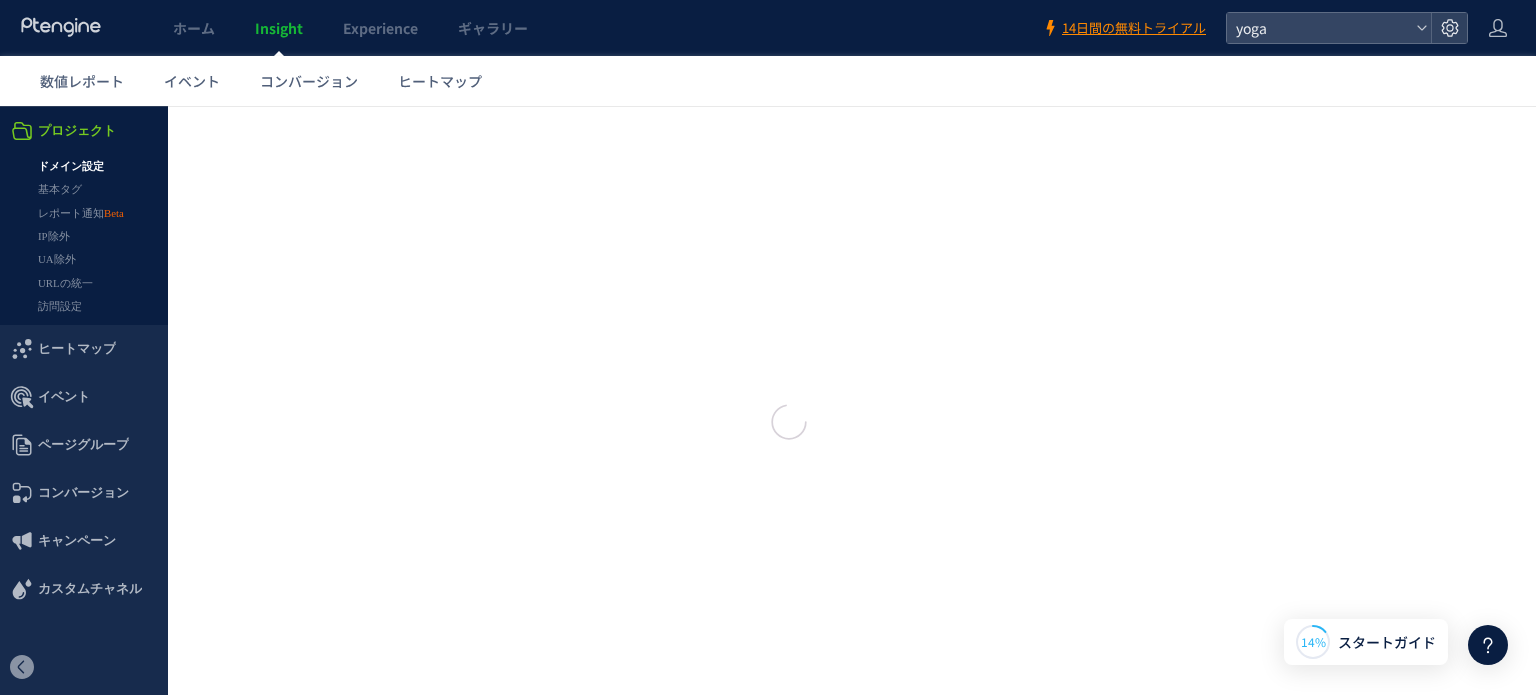 type on "****" 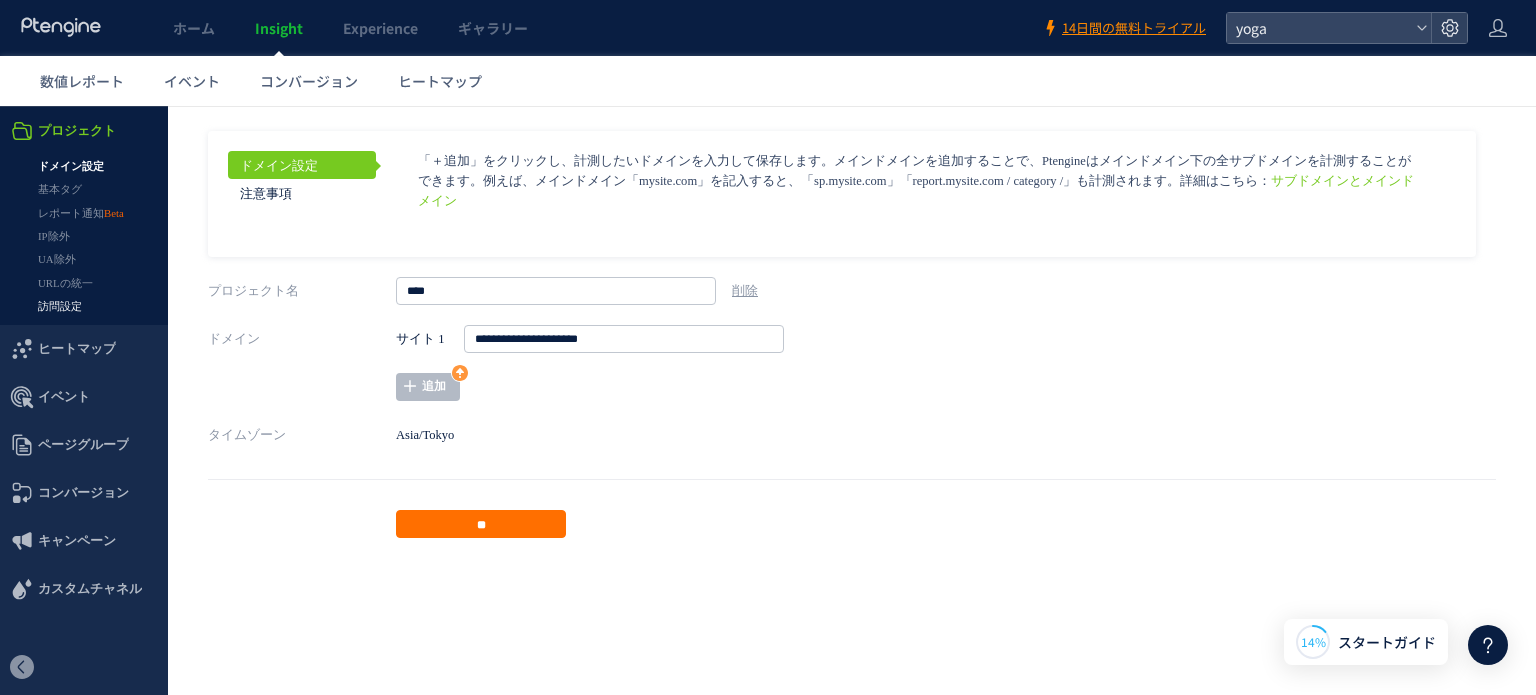 click on "訪問設定" at bounding box center [84, 306] 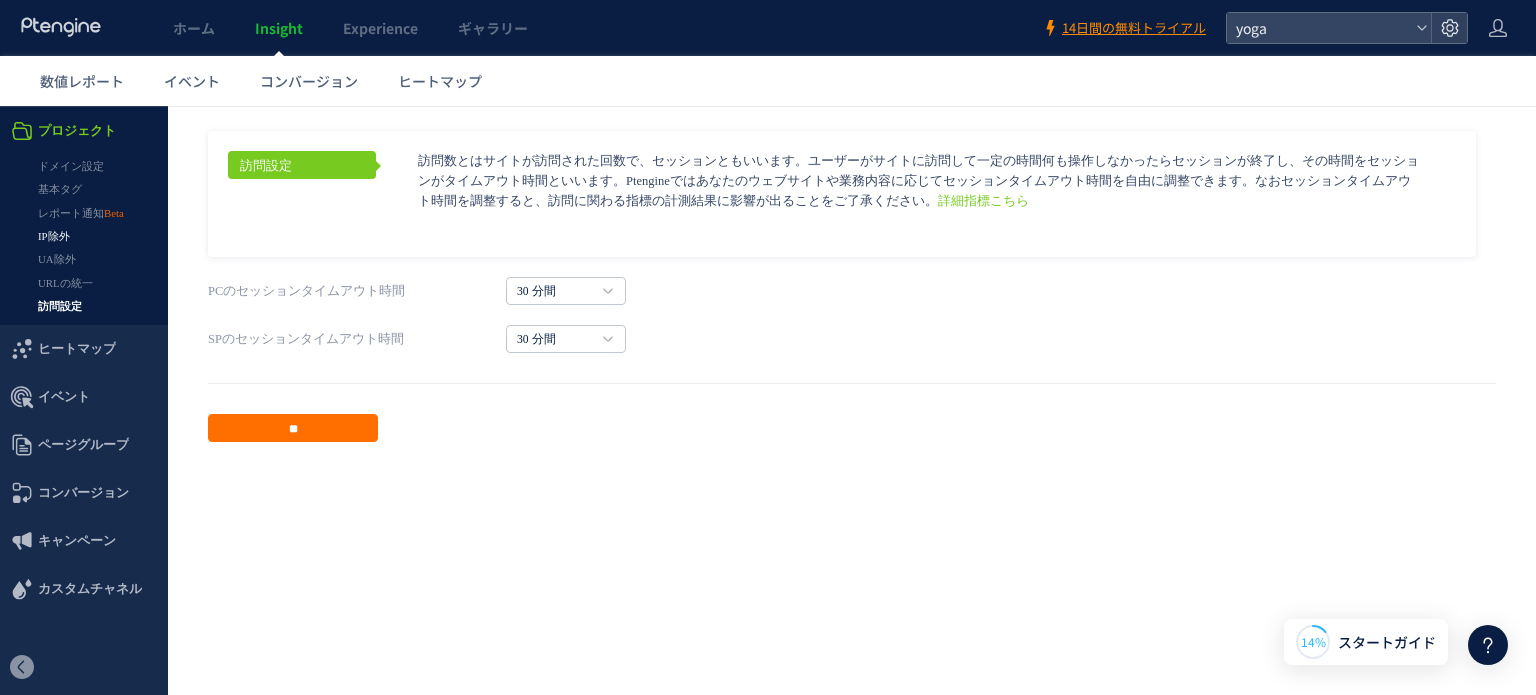 click on "IP除外" at bounding box center [84, 236] 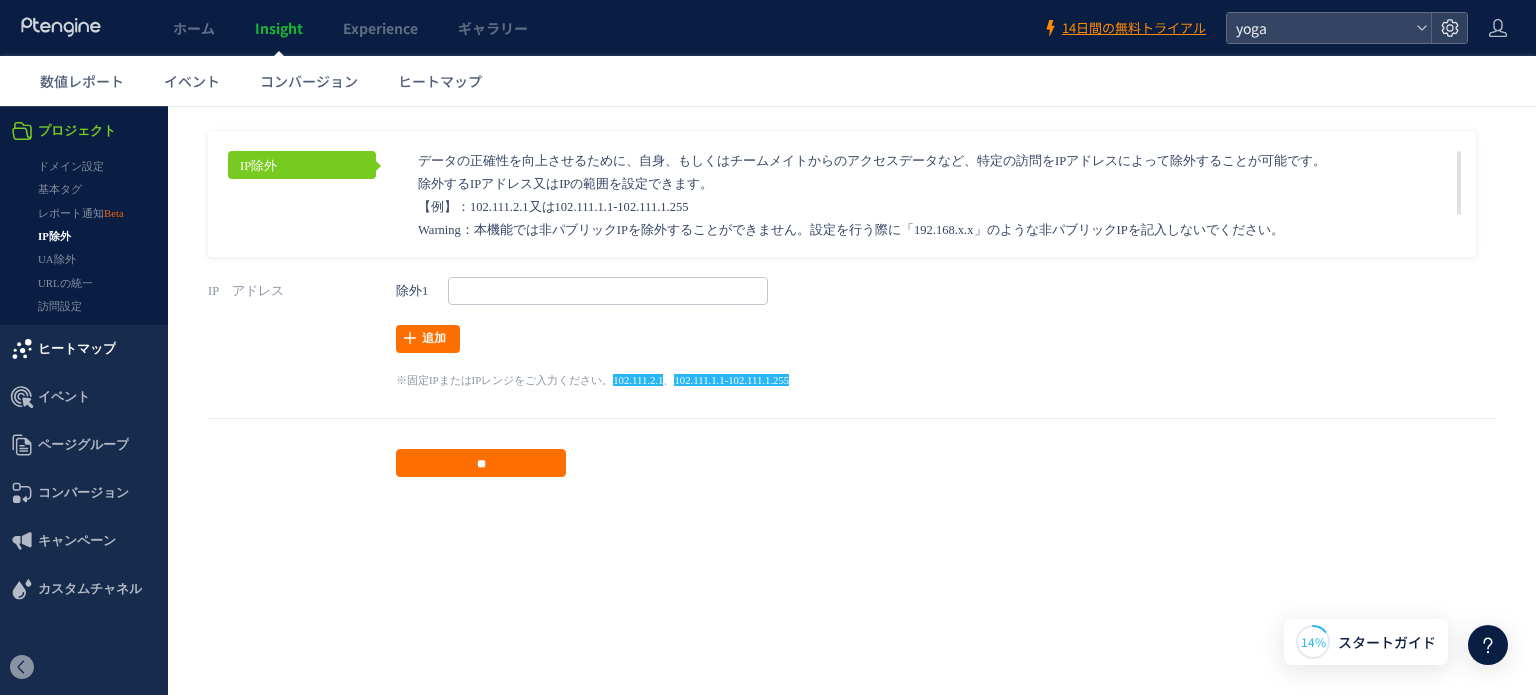 click on "ヒートマップ" at bounding box center [77, 349] 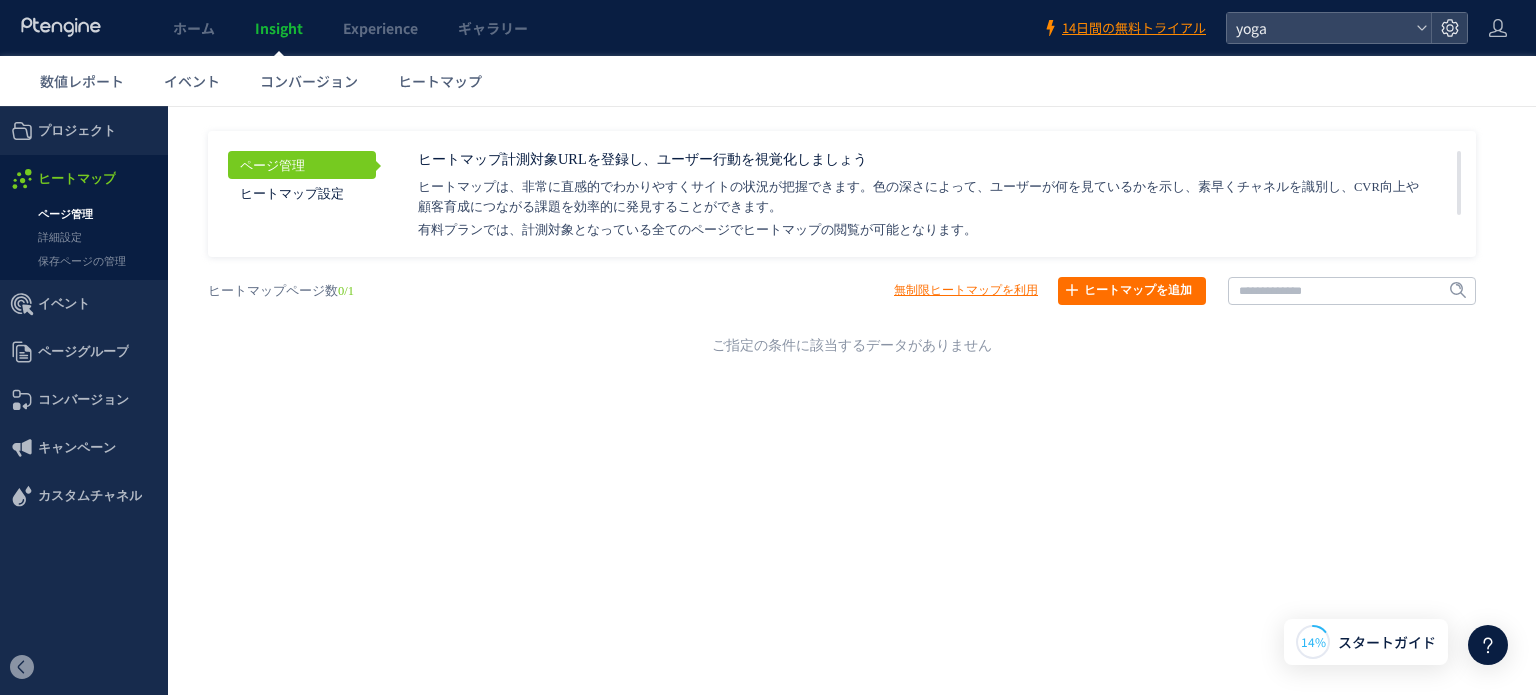 click on "ページ管理" at bounding box center (302, 165) 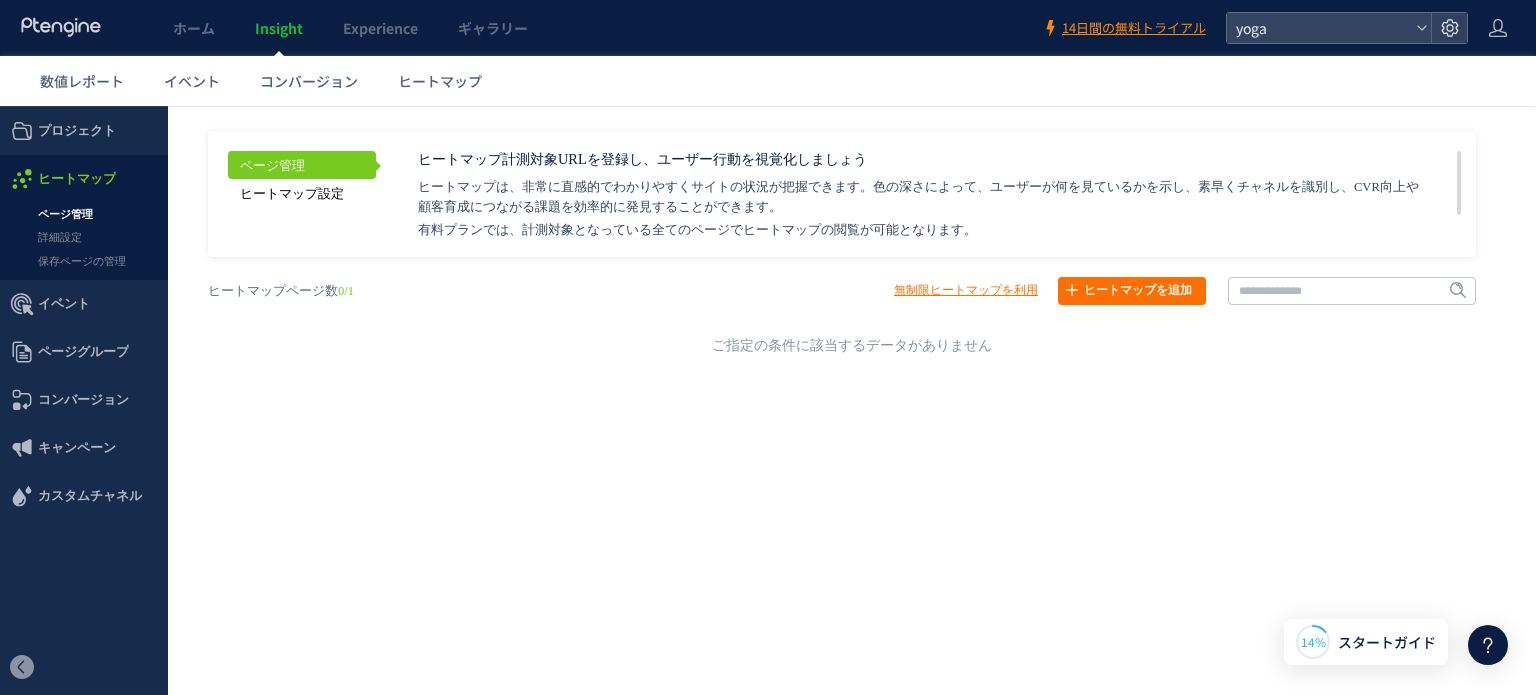 click on "ヒートマップ設定" at bounding box center [302, 193] 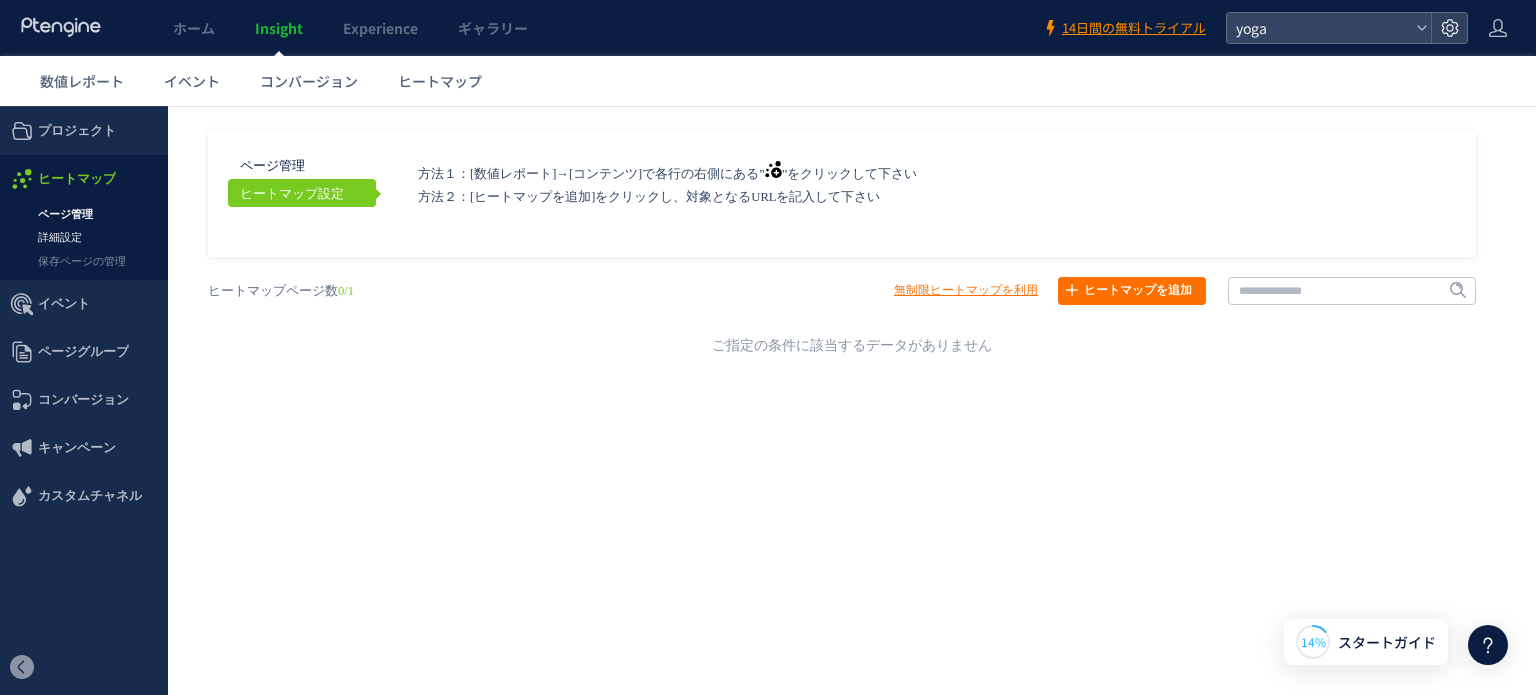 click on "詳細設定" at bounding box center [84, 237] 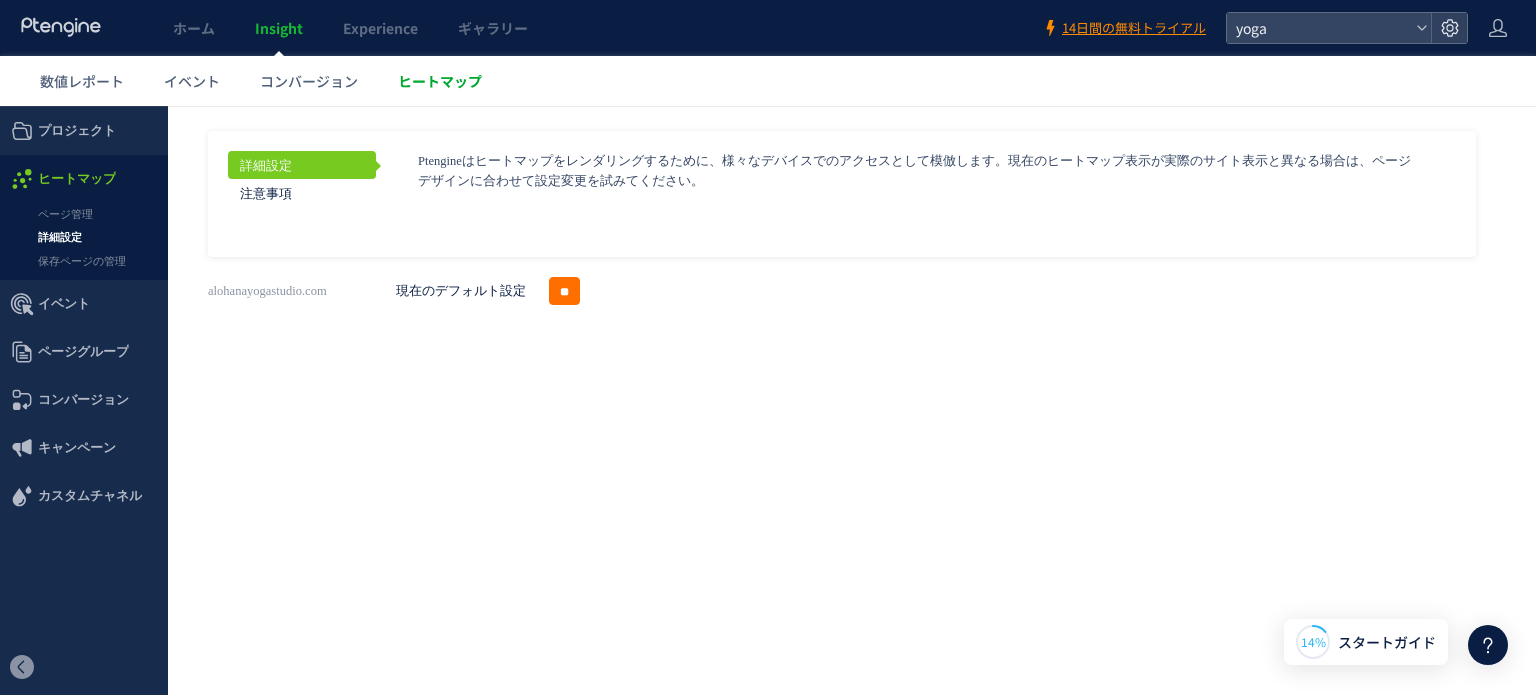 click on "ヒートマップ" at bounding box center (440, 81) 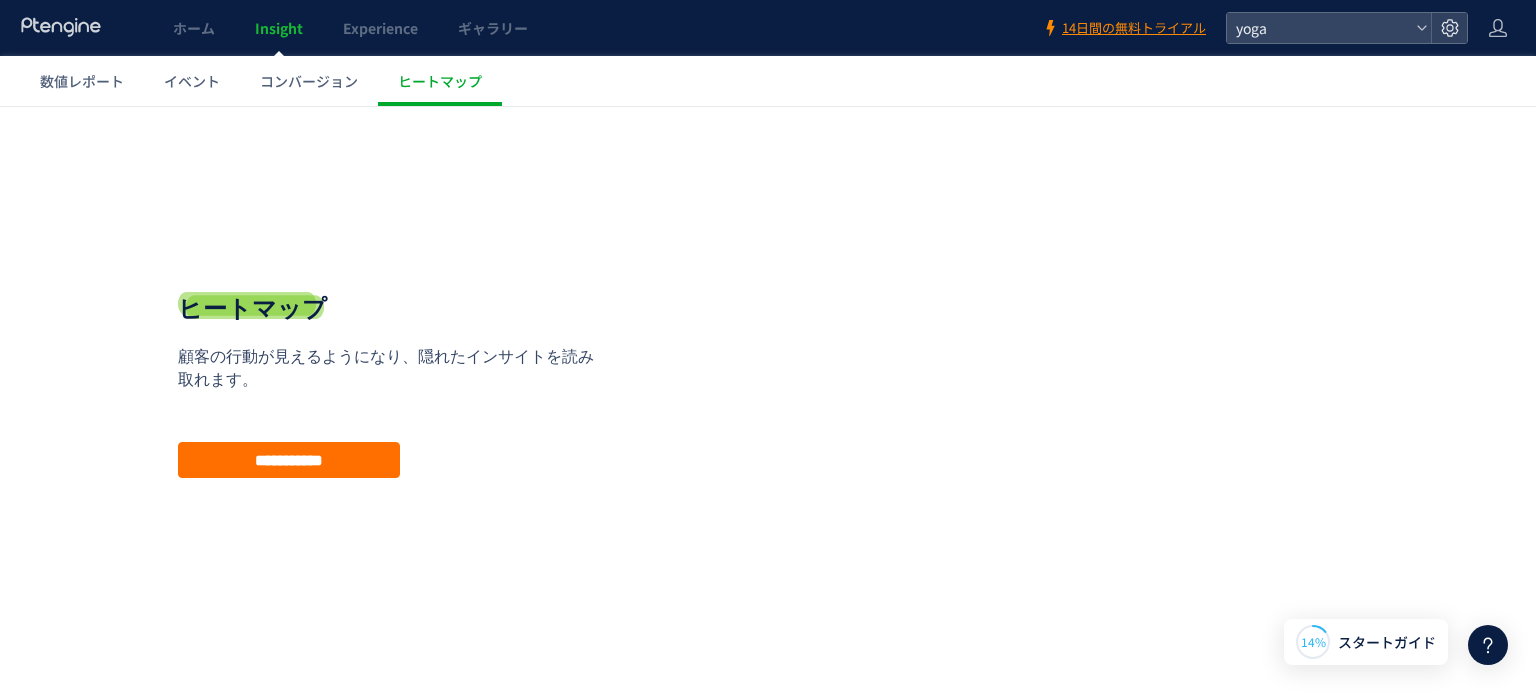 scroll, scrollTop: 1, scrollLeft: 0, axis: vertical 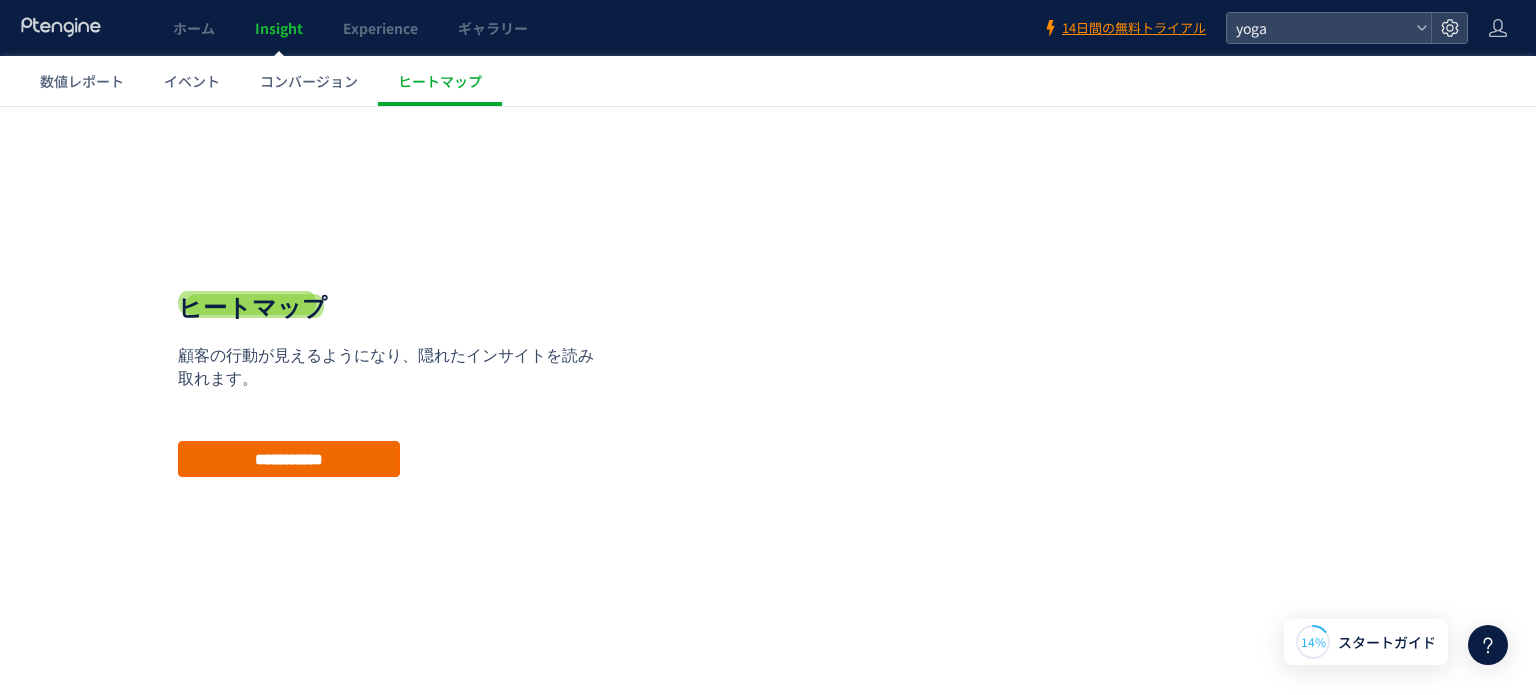 click on "**********" at bounding box center (289, 459) 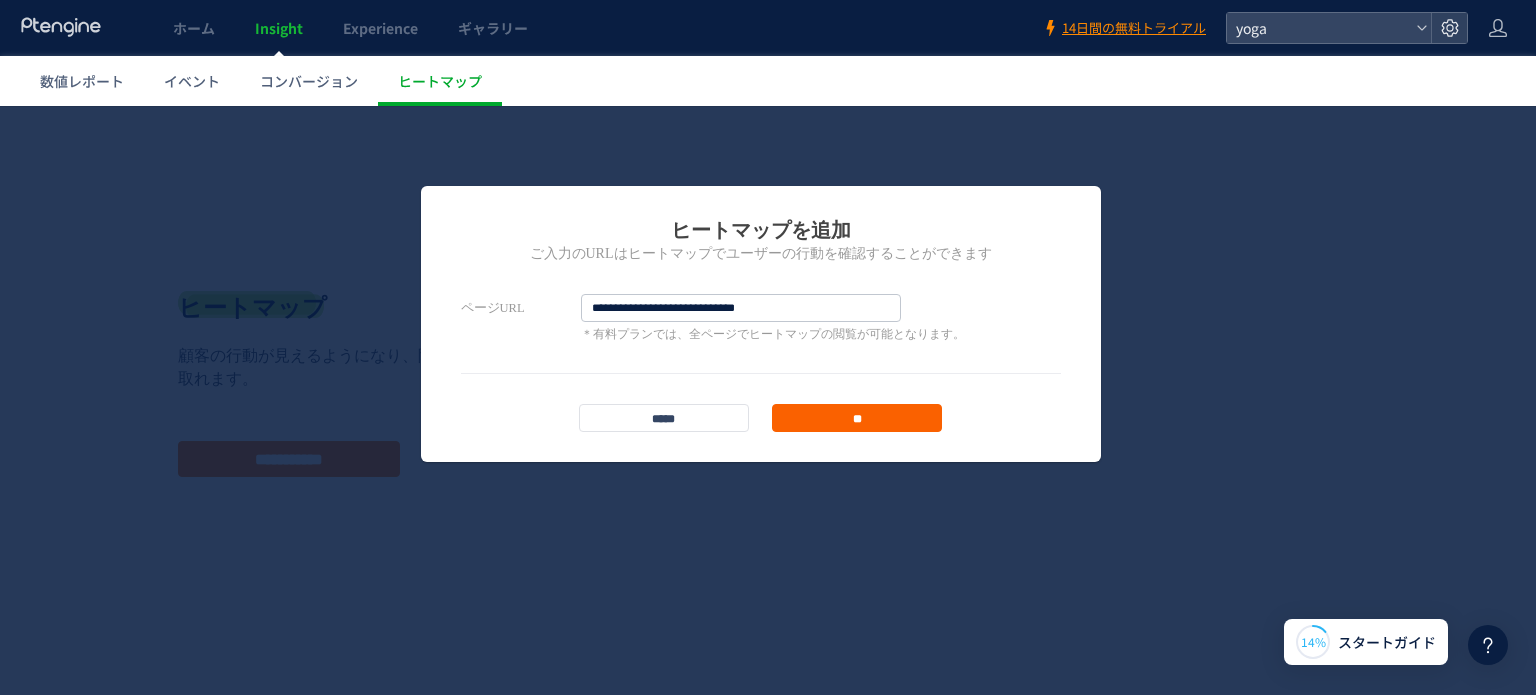 click on "**" at bounding box center [857, 418] 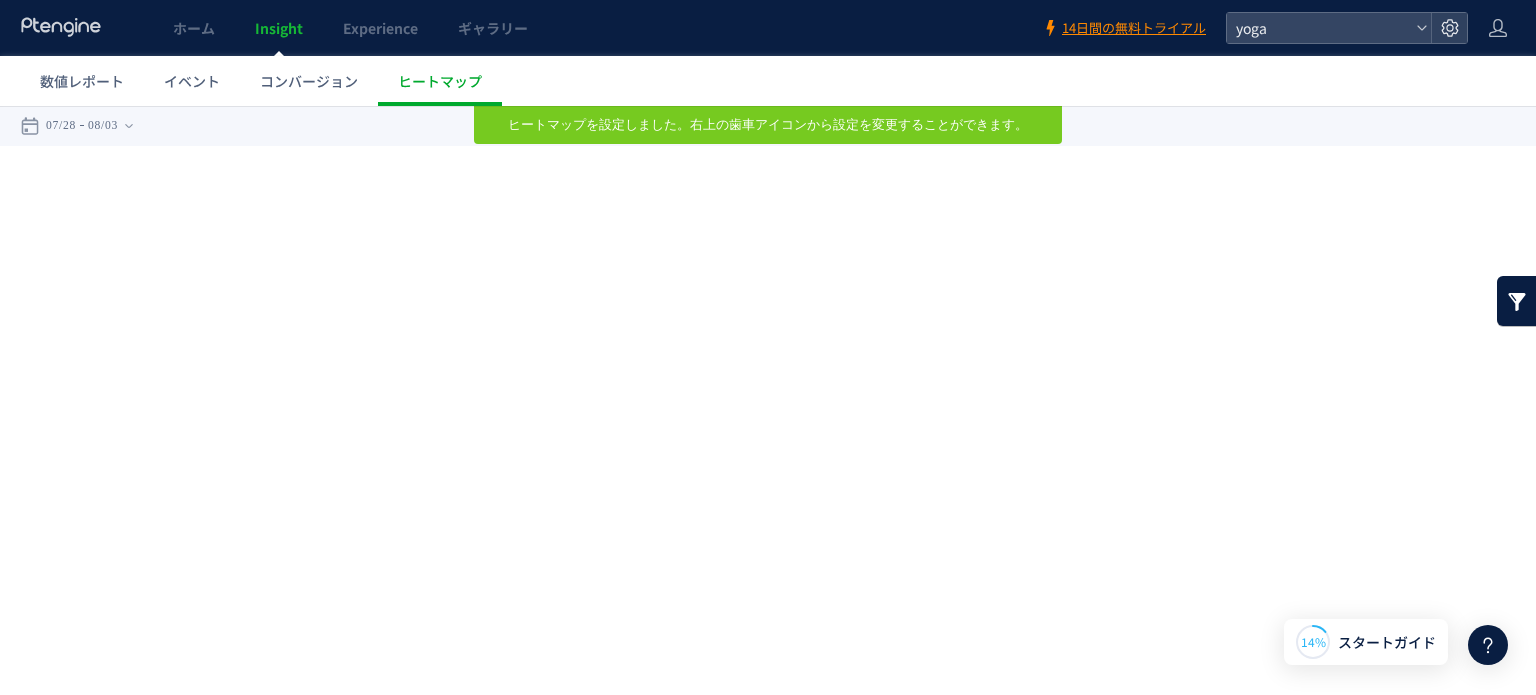 scroll, scrollTop: 0, scrollLeft: 0, axis: both 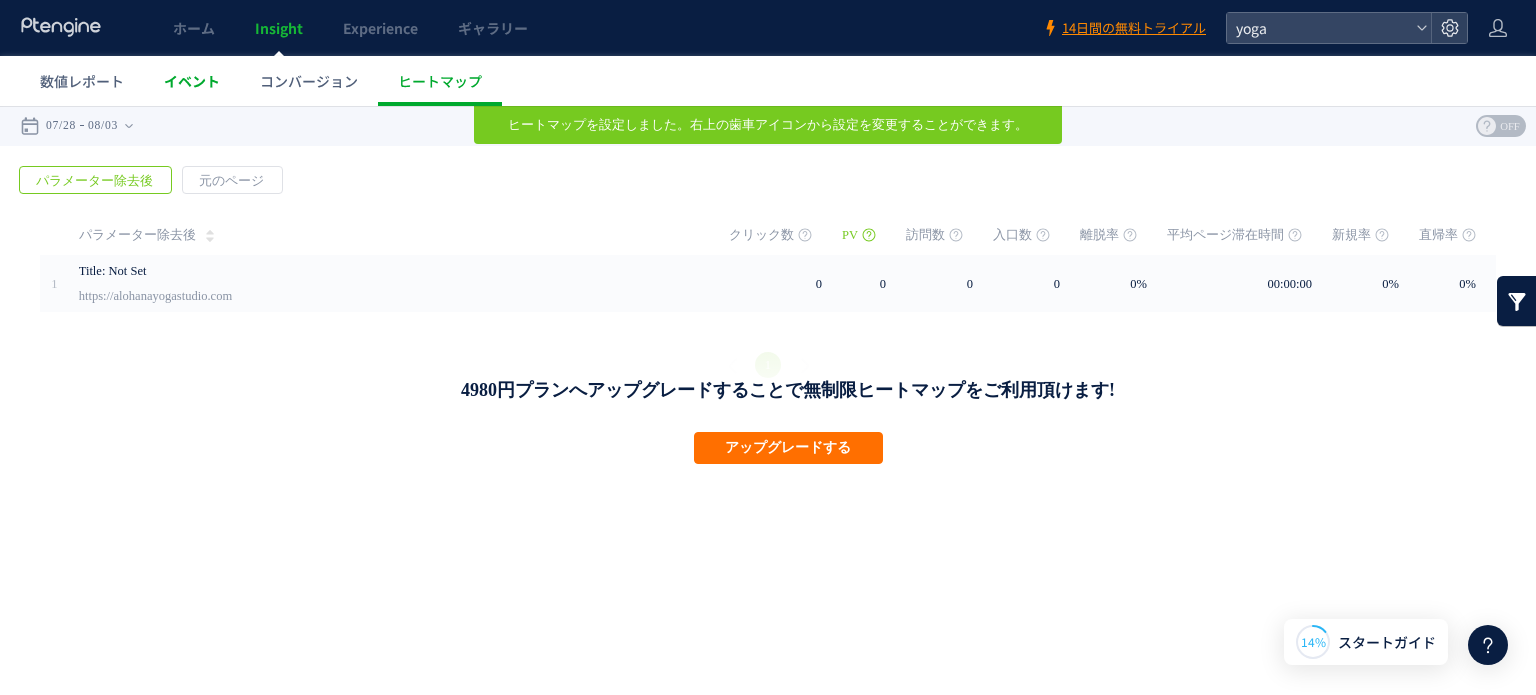 click on "イベント" at bounding box center [192, 81] 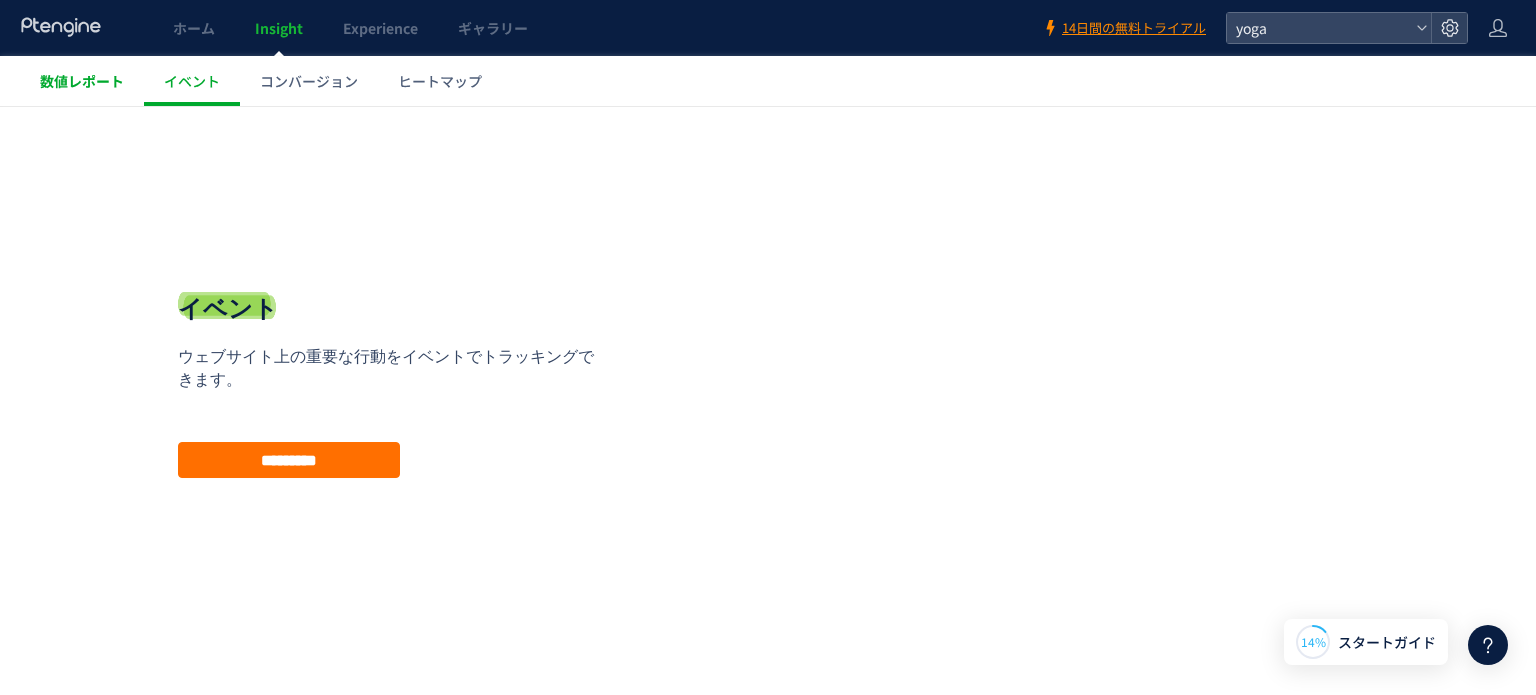 click on "数値レポート" at bounding box center (82, 81) 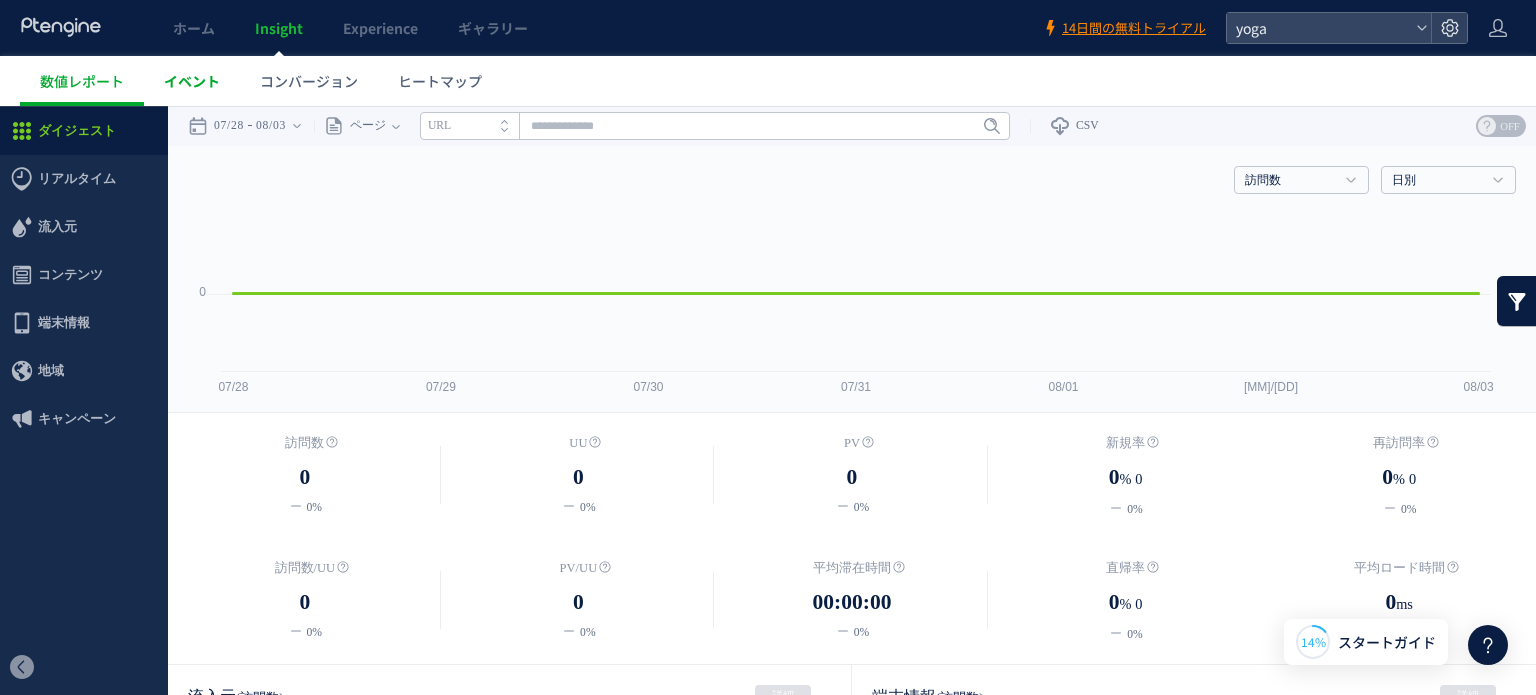 click on "イベント" at bounding box center [192, 81] 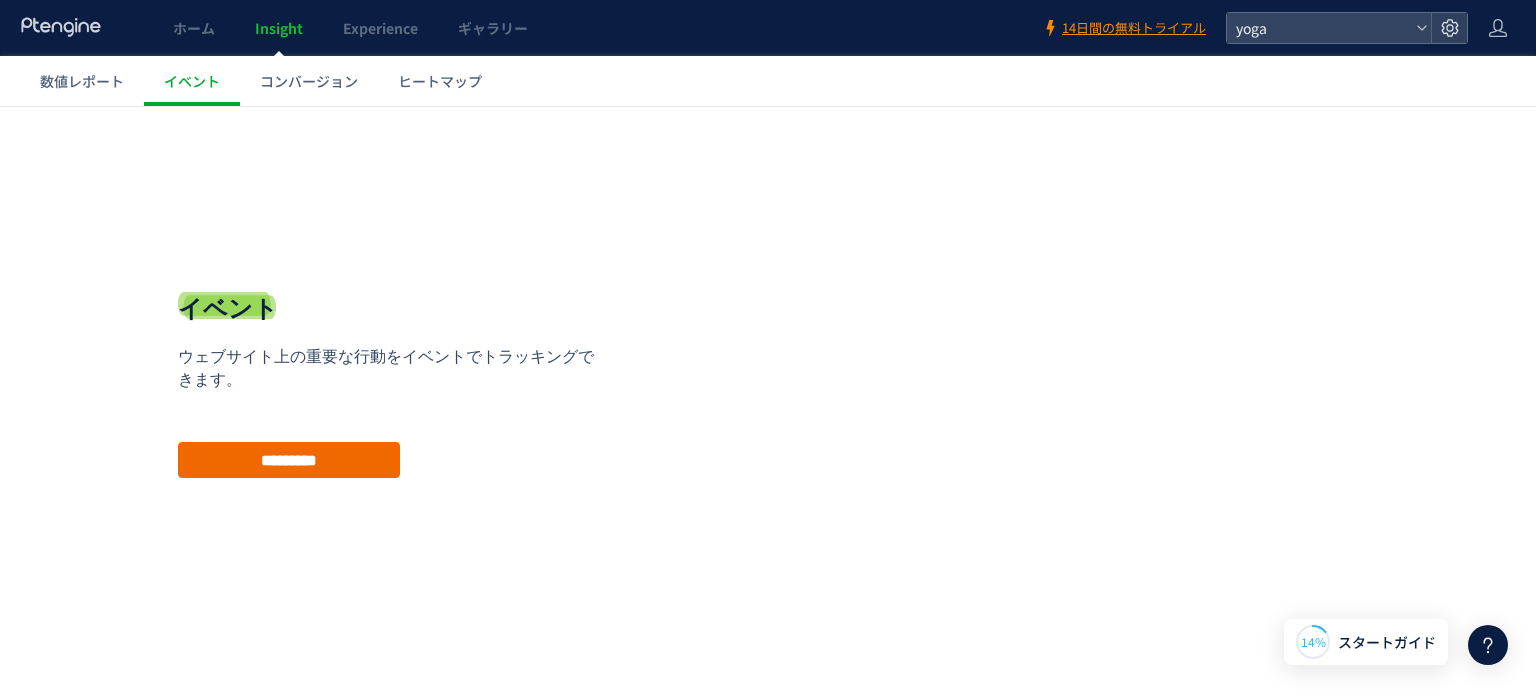 click on "*********" at bounding box center (289, 460) 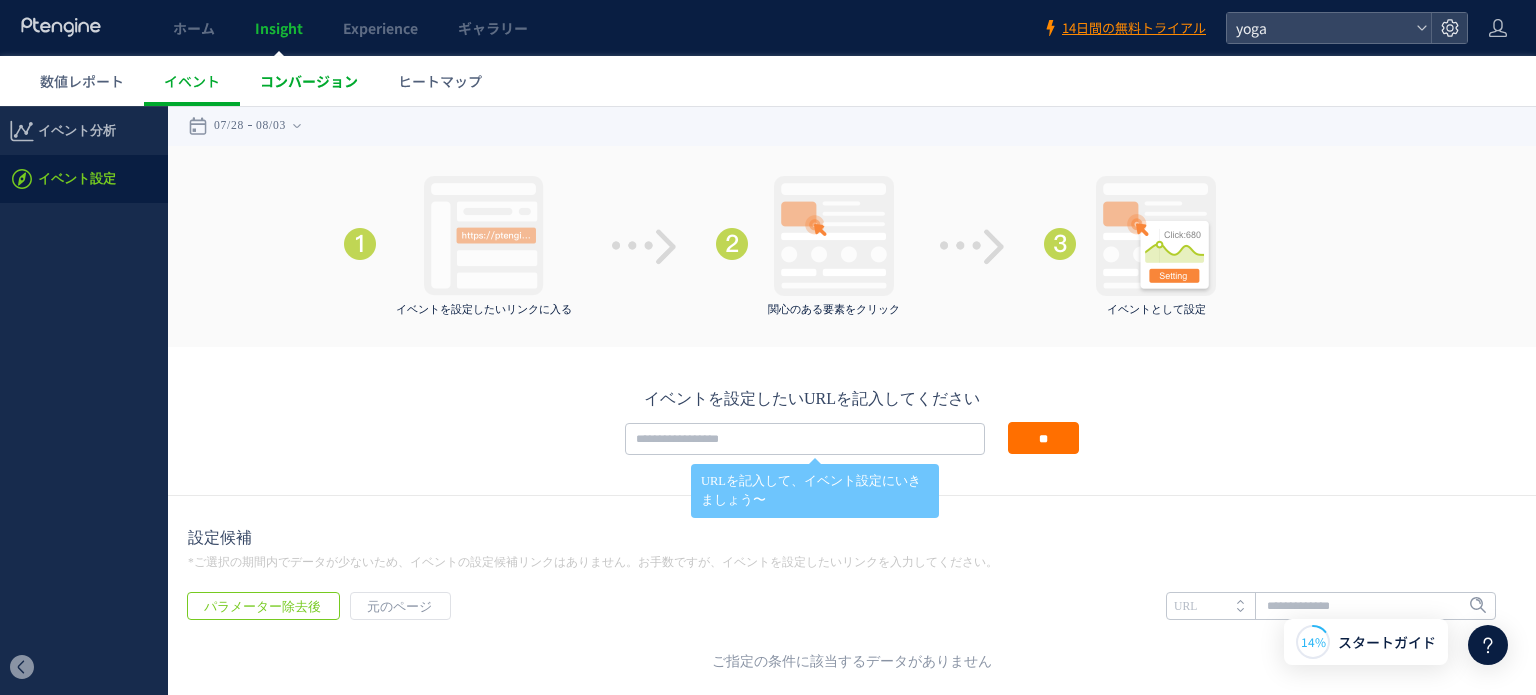click on "コンバージョン" at bounding box center (309, 81) 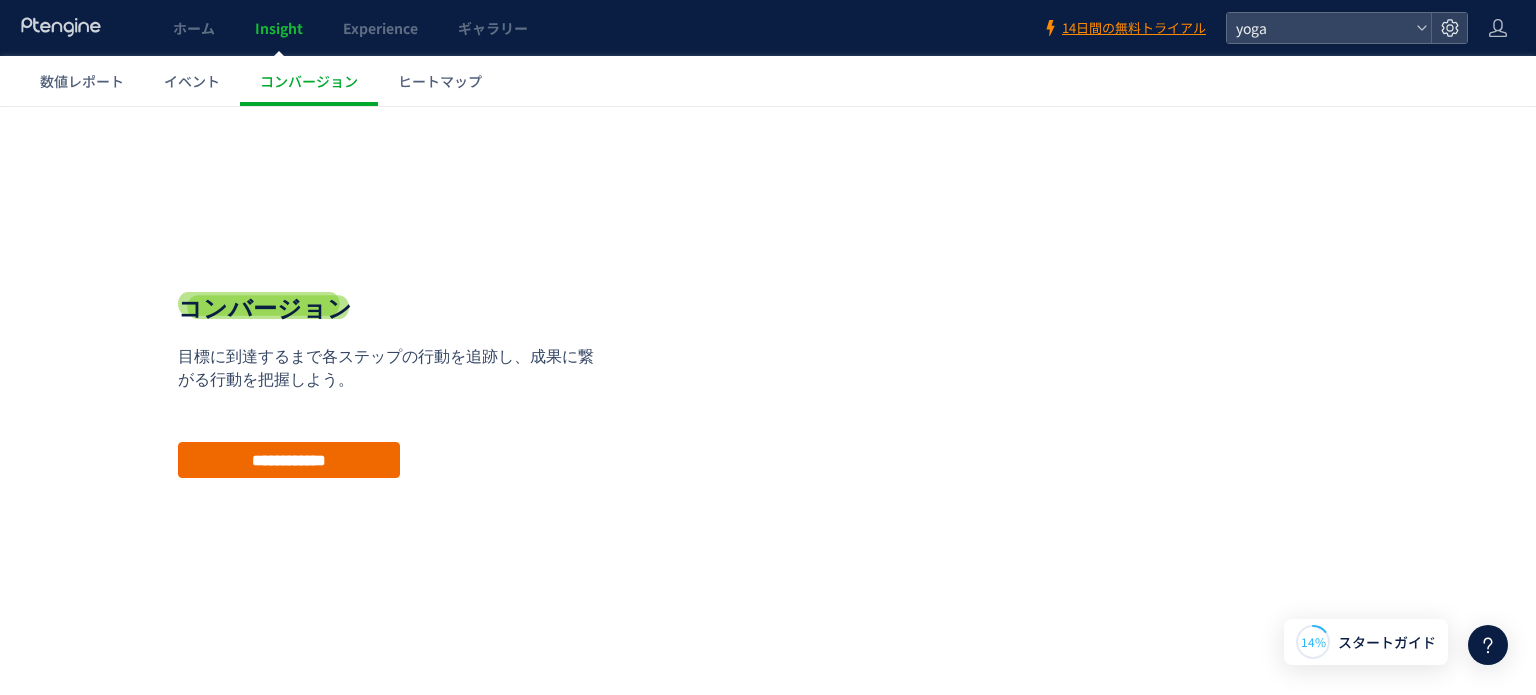 click on "**********" at bounding box center (289, 460) 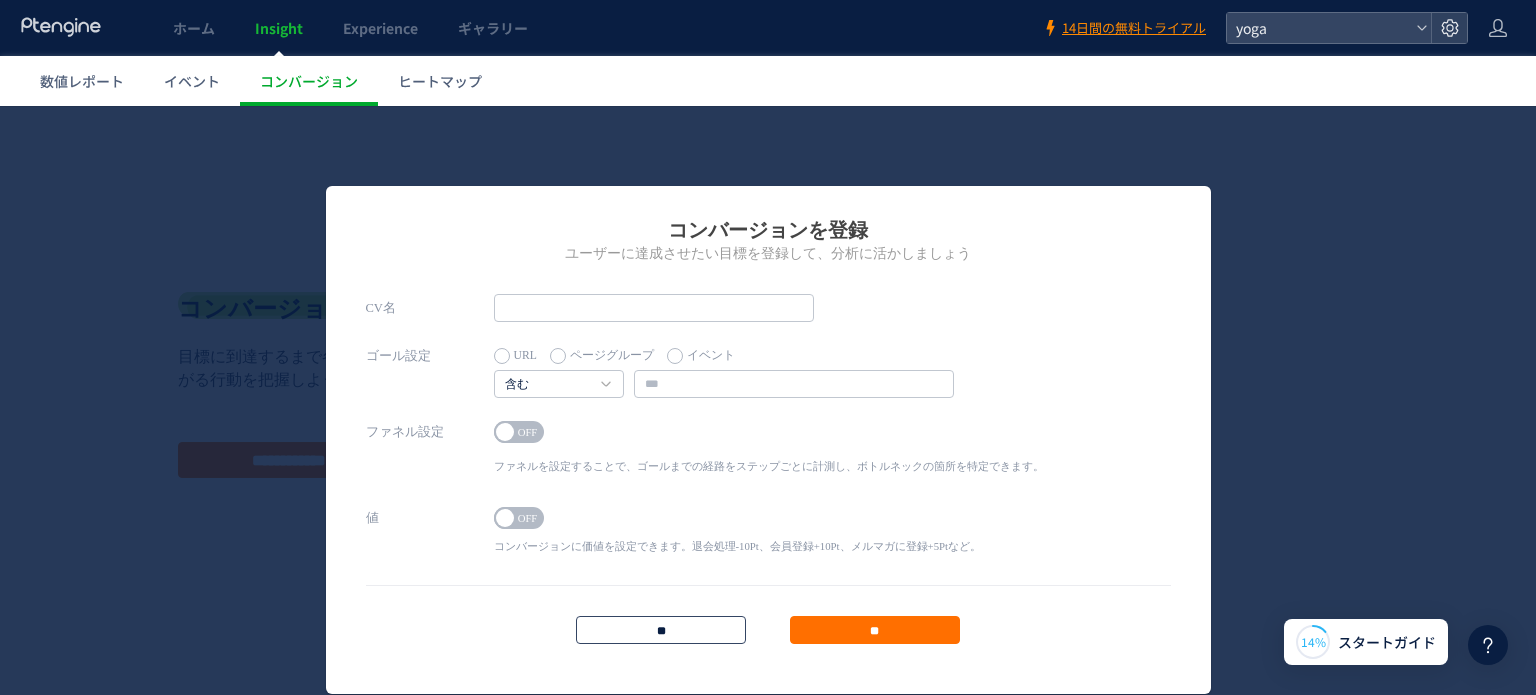 click on "**" at bounding box center (661, 630) 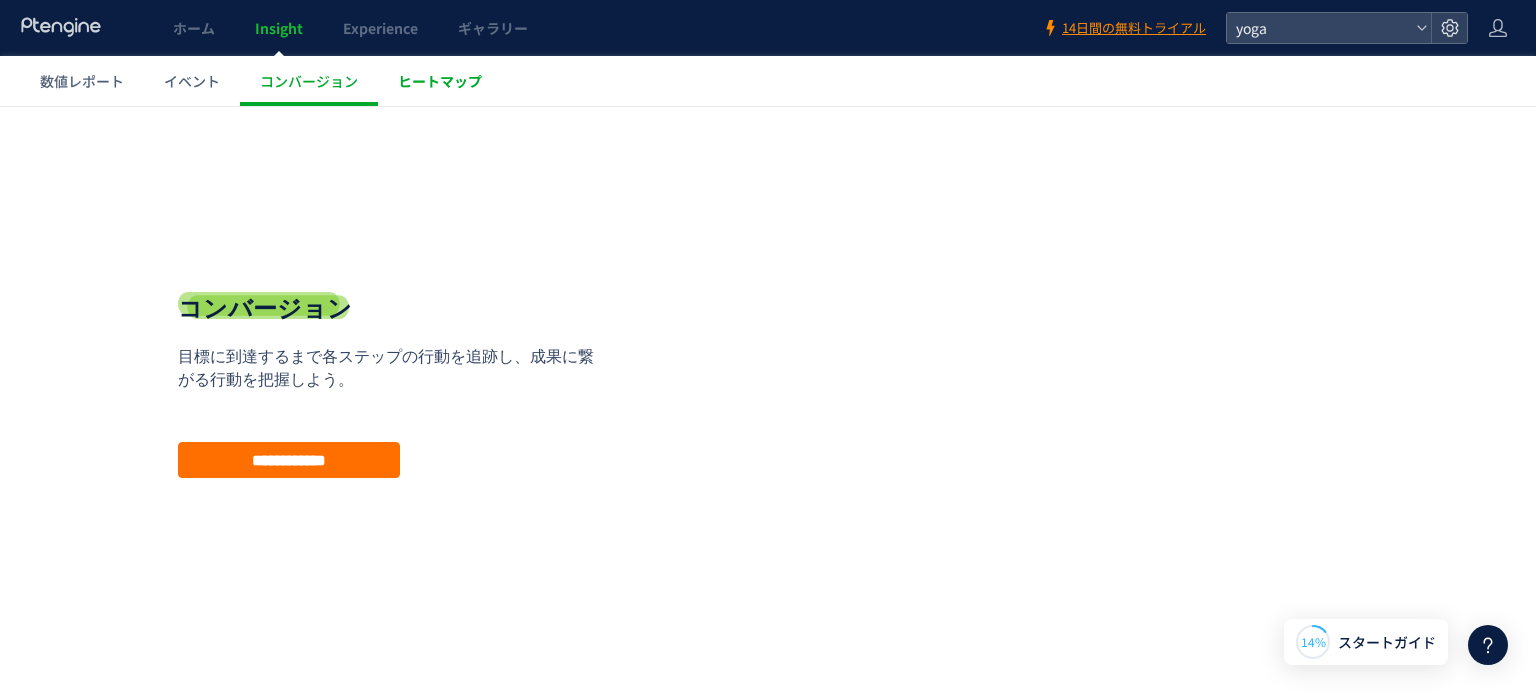 click on "ヒートマップ" at bounding box center (440, 81) 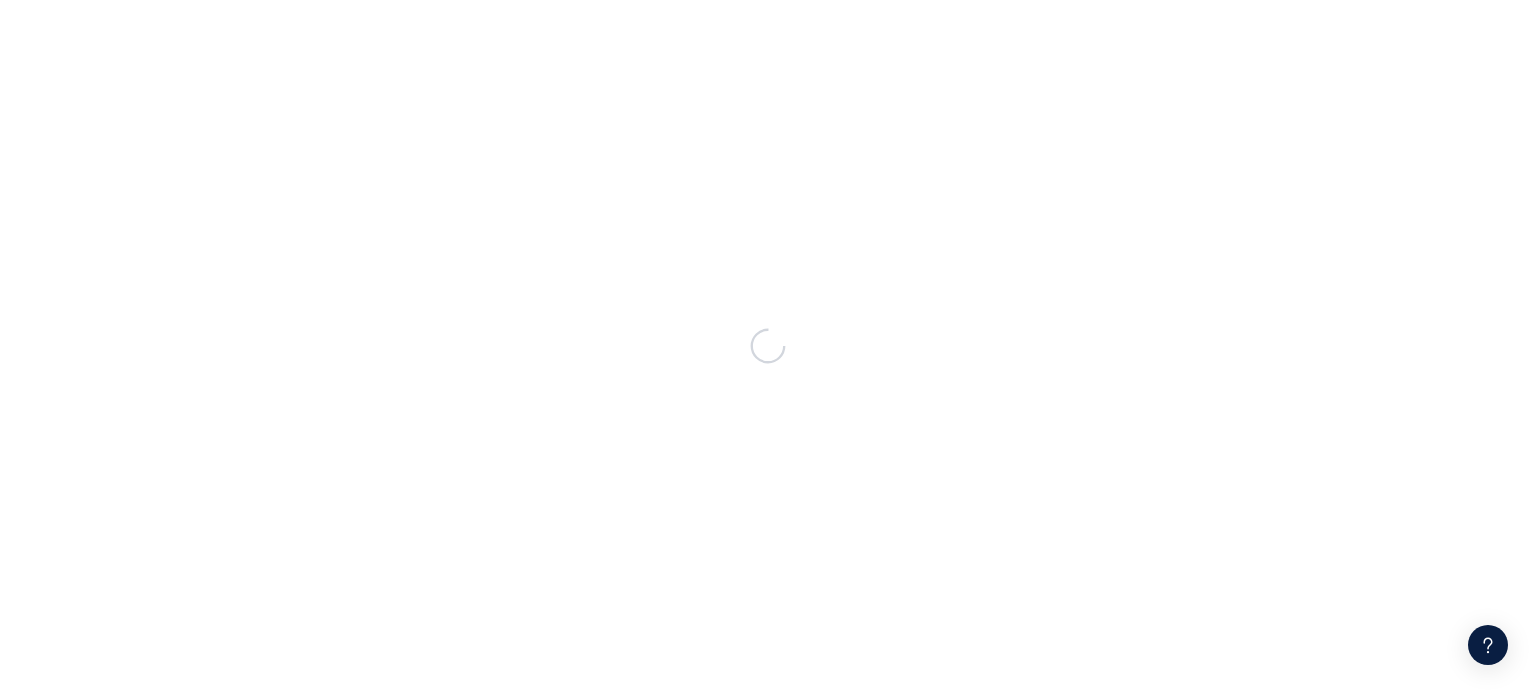 scroll, scrollTop: 0, scrollLeft: 0, axis: both 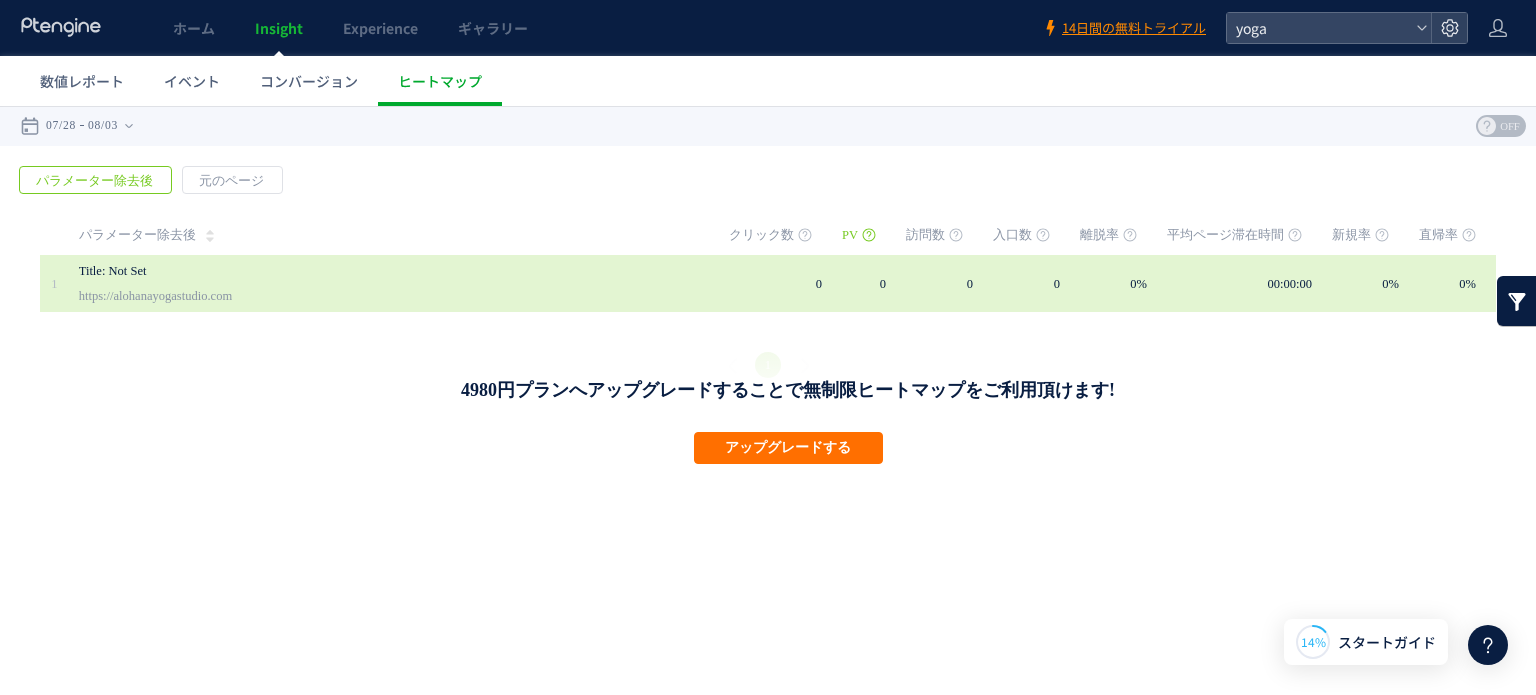 click on "https://alohanayogastudio.com" at bounding box center [155, 296] 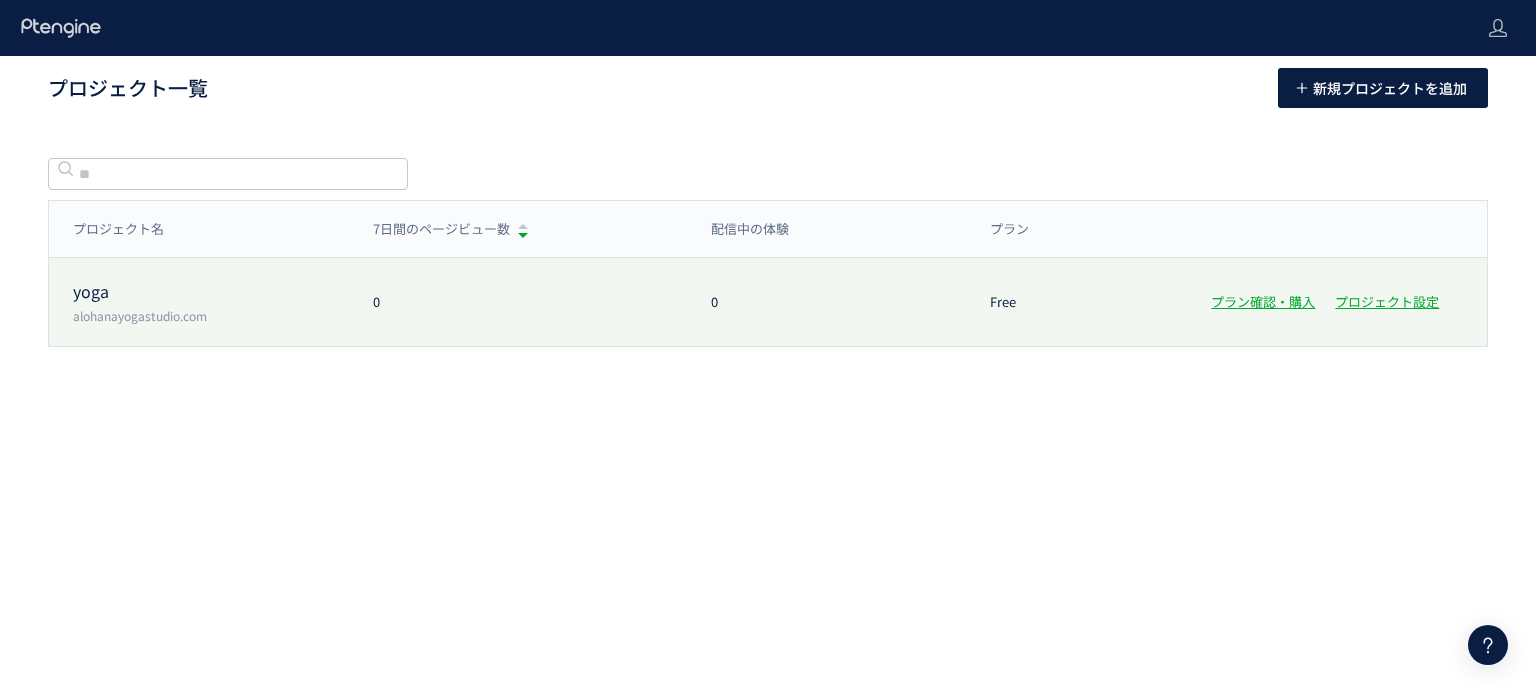 scroll, scrollTop: 0, scrollLeft: 0, axis: both 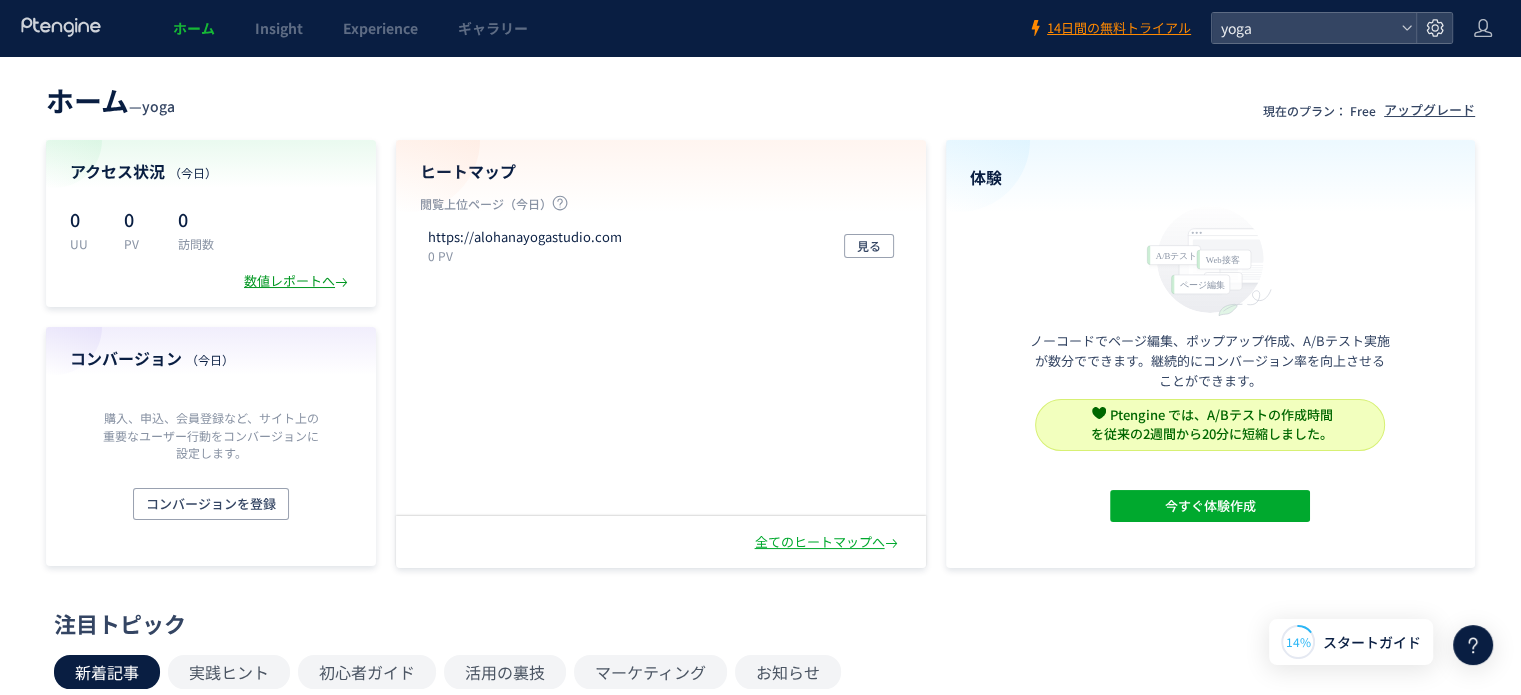 click on "数値レポートへ" at bounding box center [298, 281] 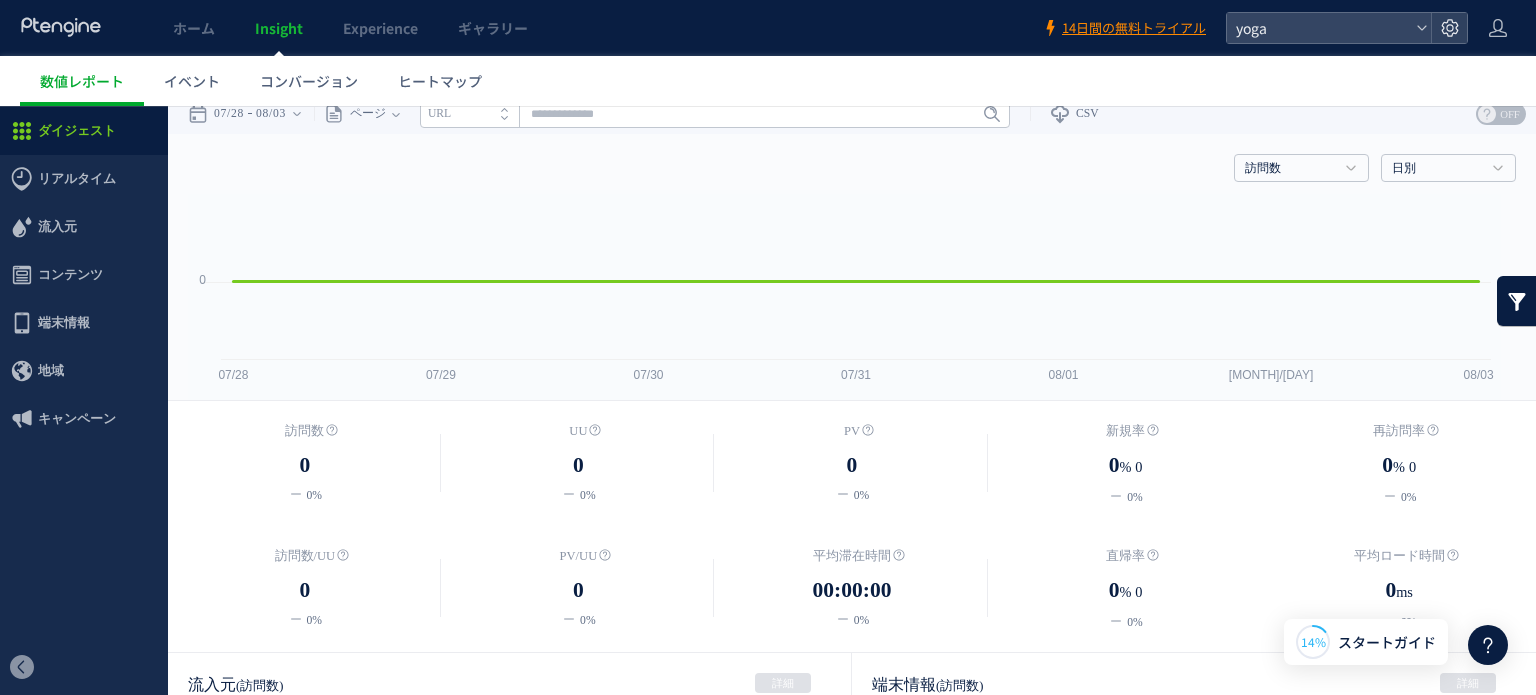 scroll, scrollTop: 0, scrollLeft: 0, axis: both 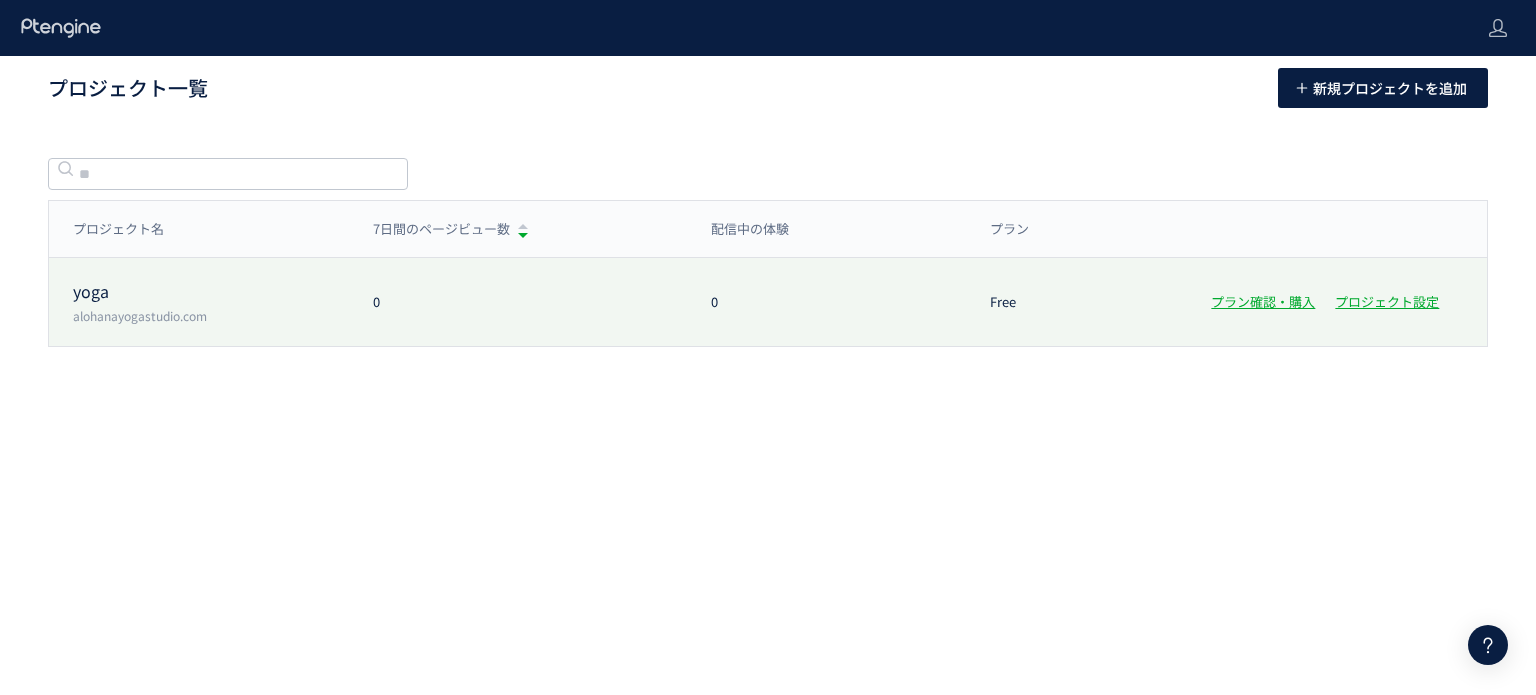 click on "alohanayogastudio.com" 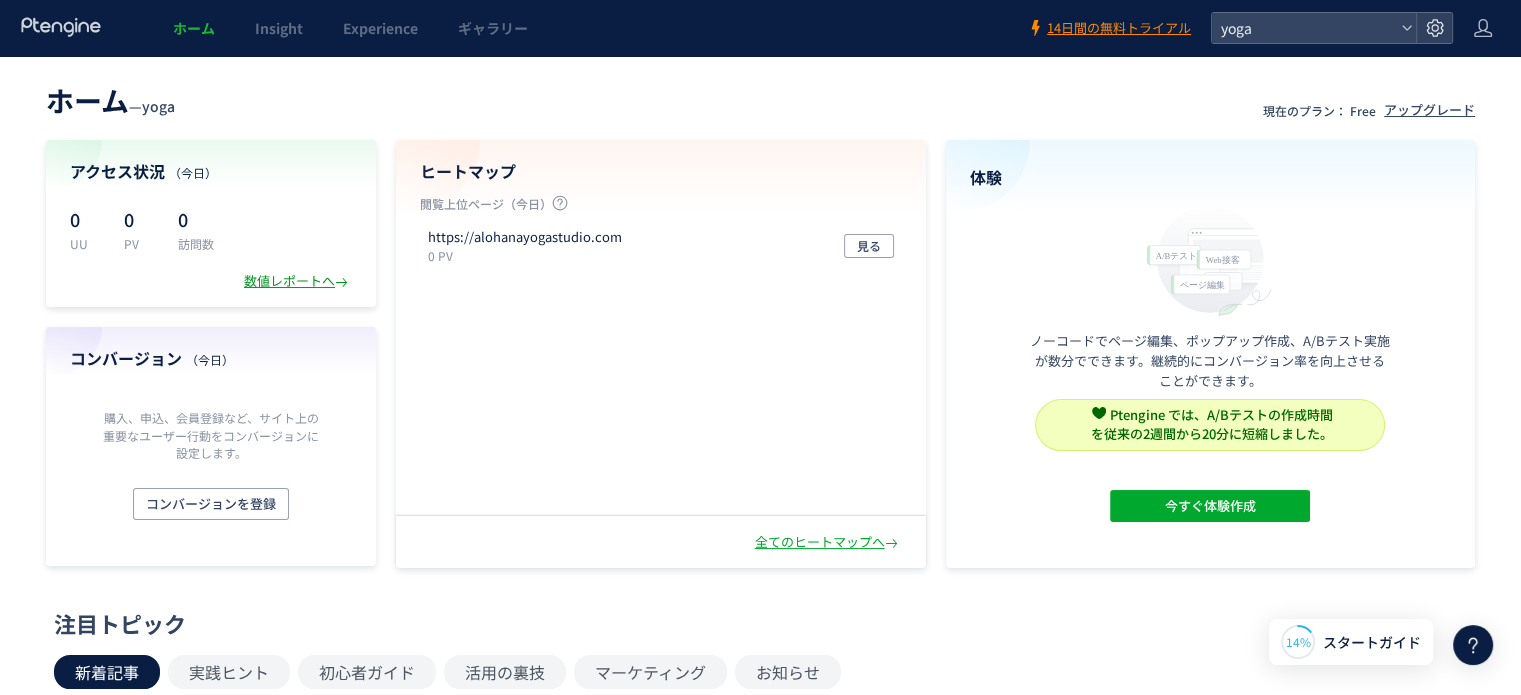click on "数値レポートへ" at bounding box center [298, 281] 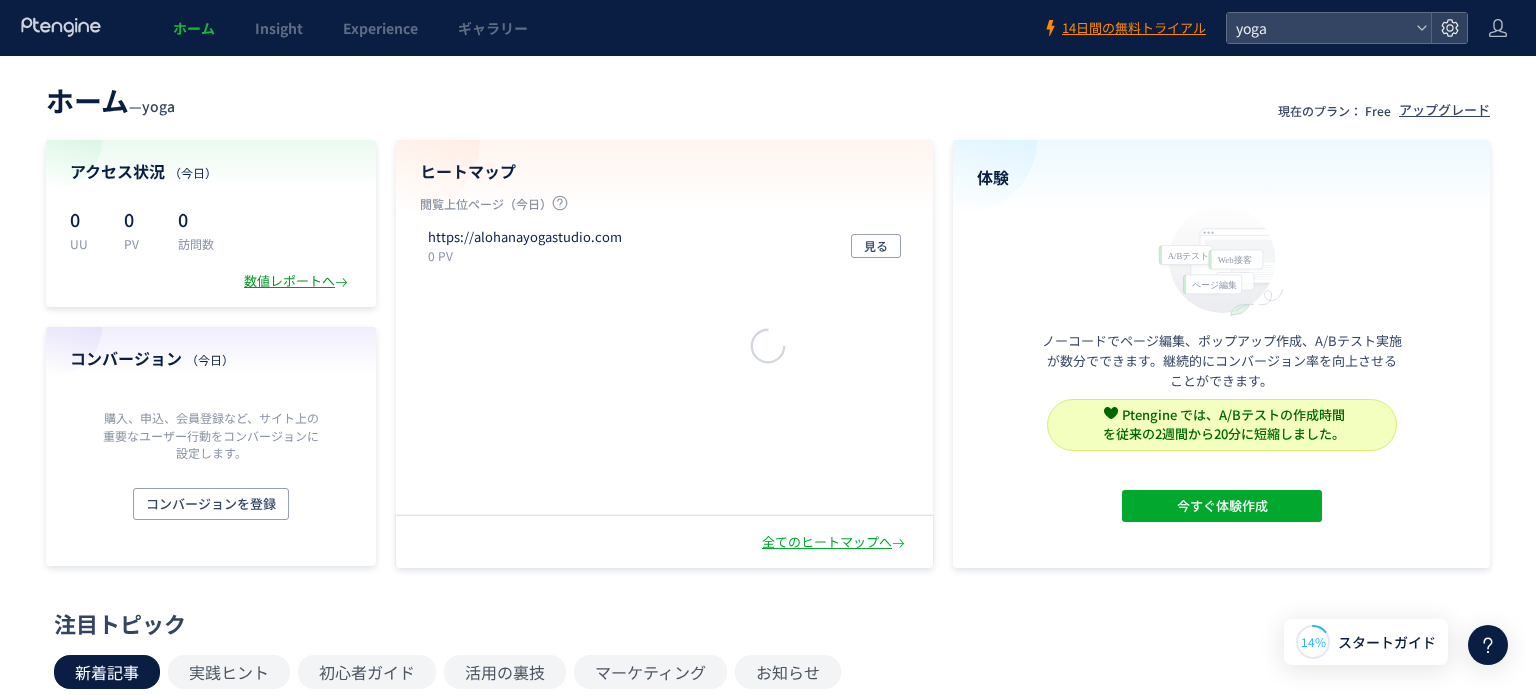 scroll, scrollTop: 0, scrollLeft: 0, axis: both 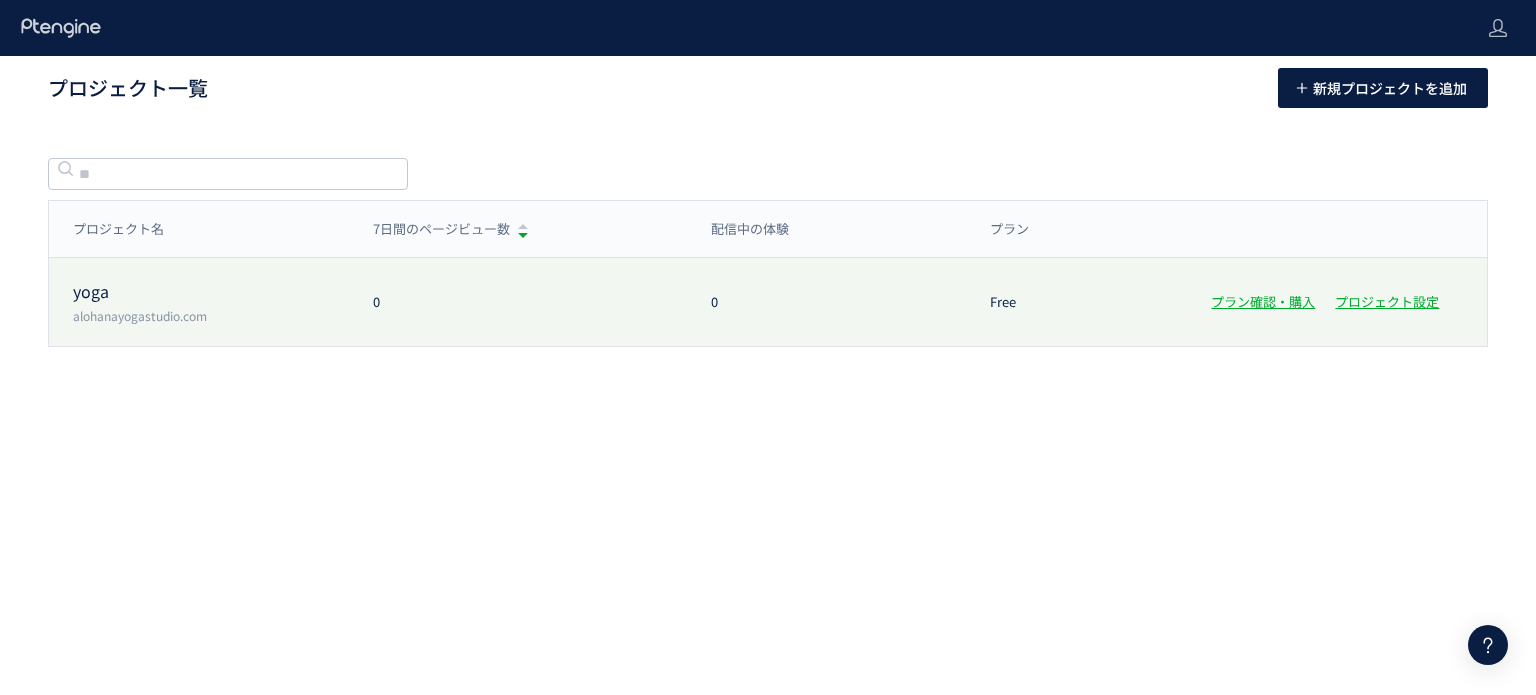 click on "yoga  alohanayogastudio.com 0 0 Free プラン確認・購入 プロジェクト設定" 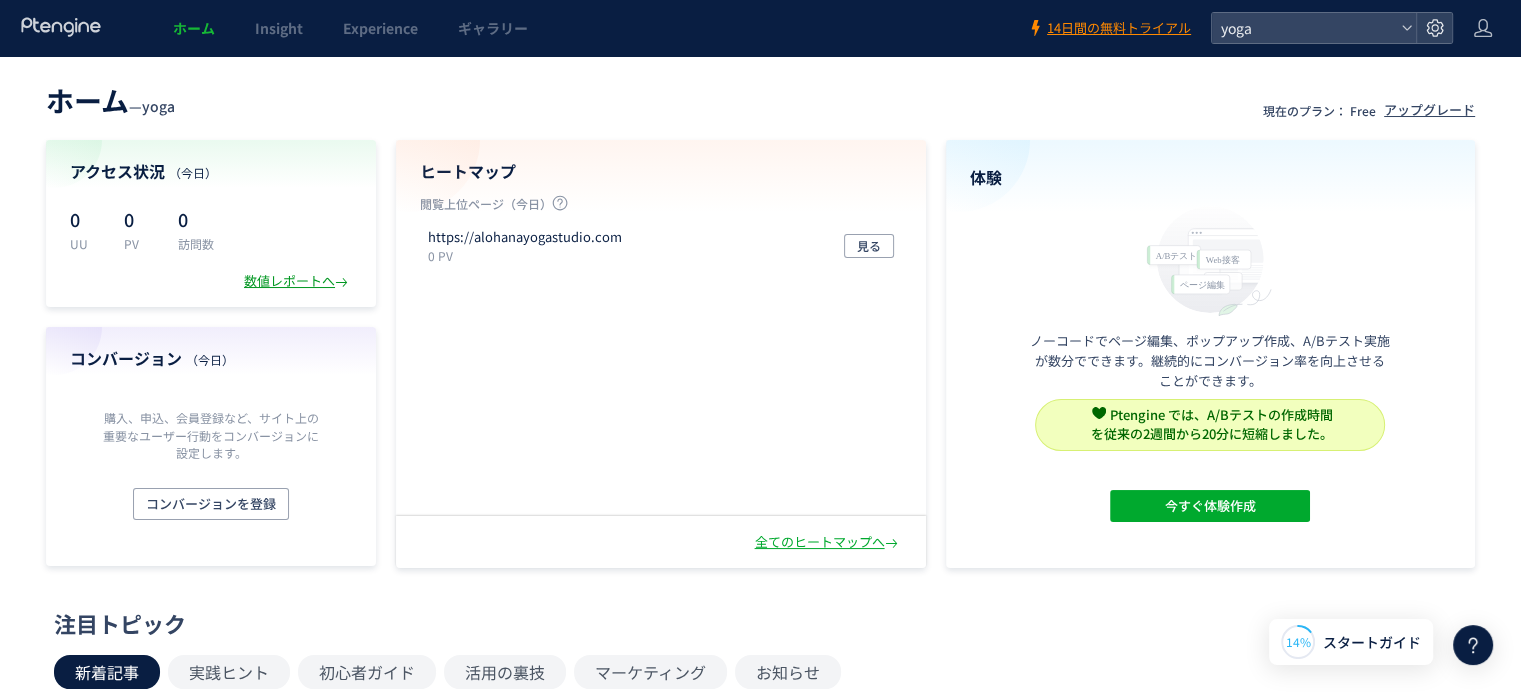 click on "数値レポートへ" at bounding box center (298, 281) 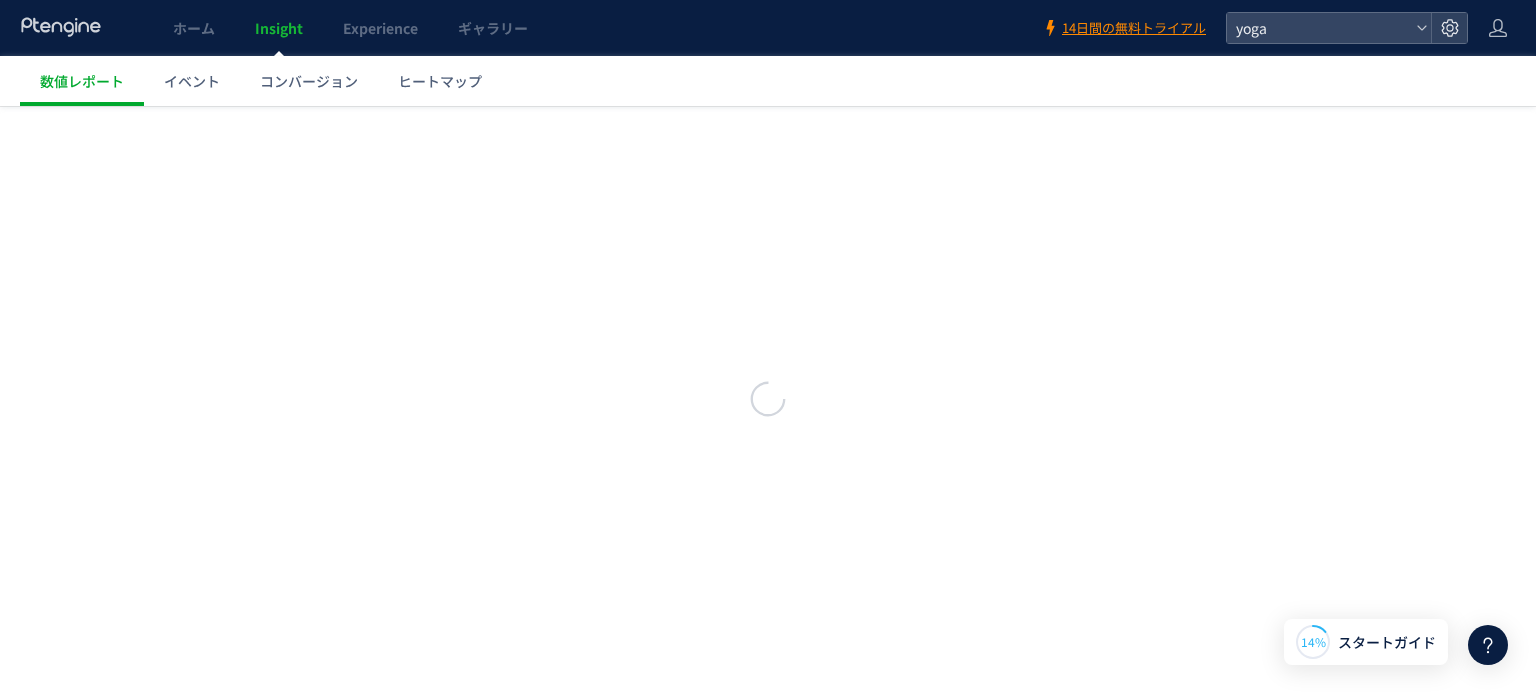 scroll, scrollTop: 0, scrollLeft: 0, axis: both 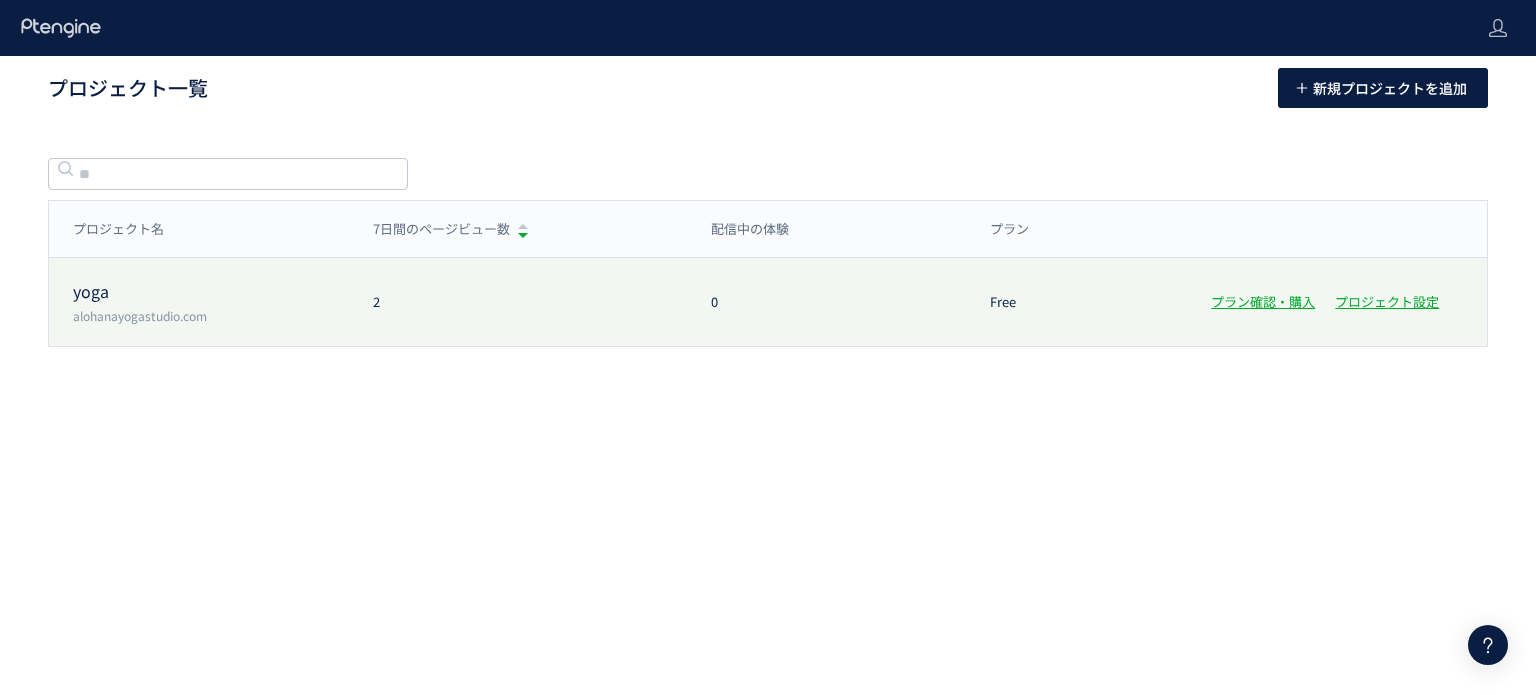 click on "alohanayogastudio.com" 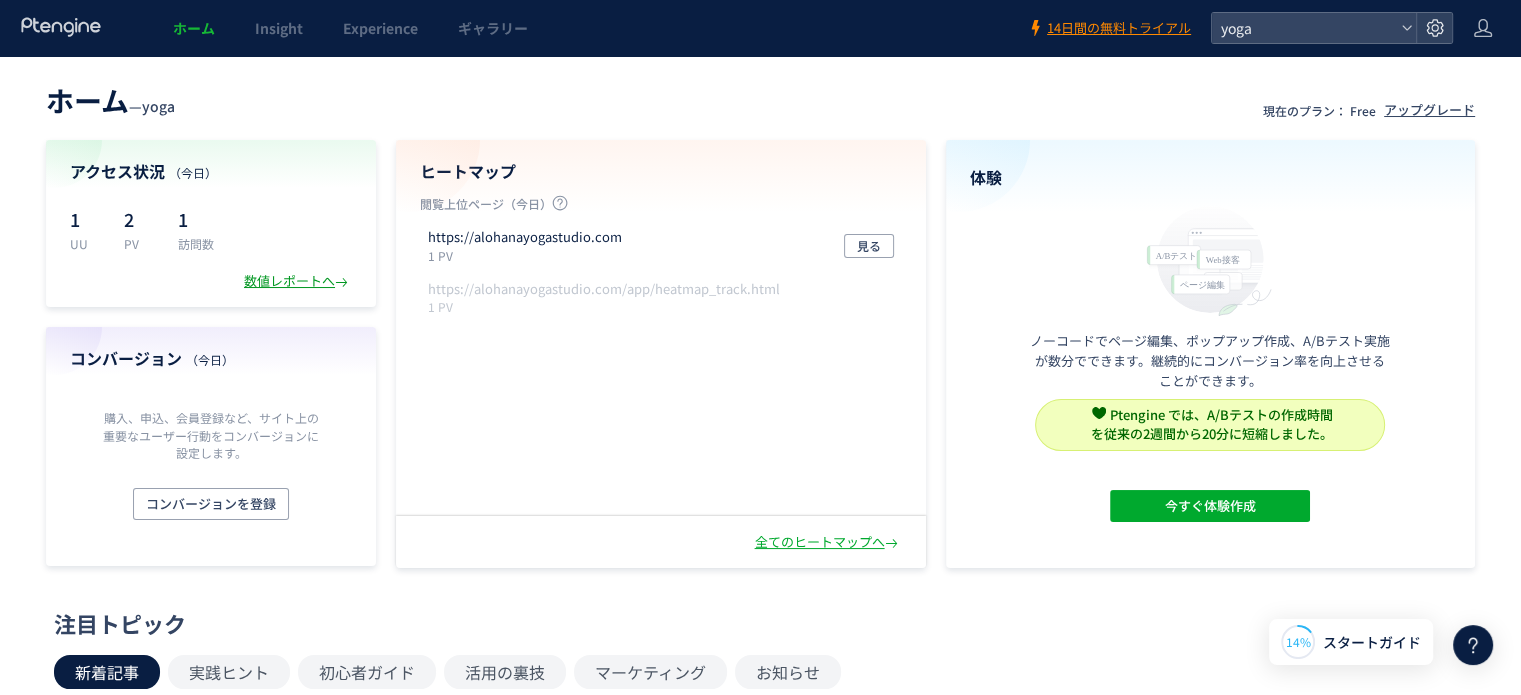 click on "数値レポートへ" at bounding box center (298, 281) 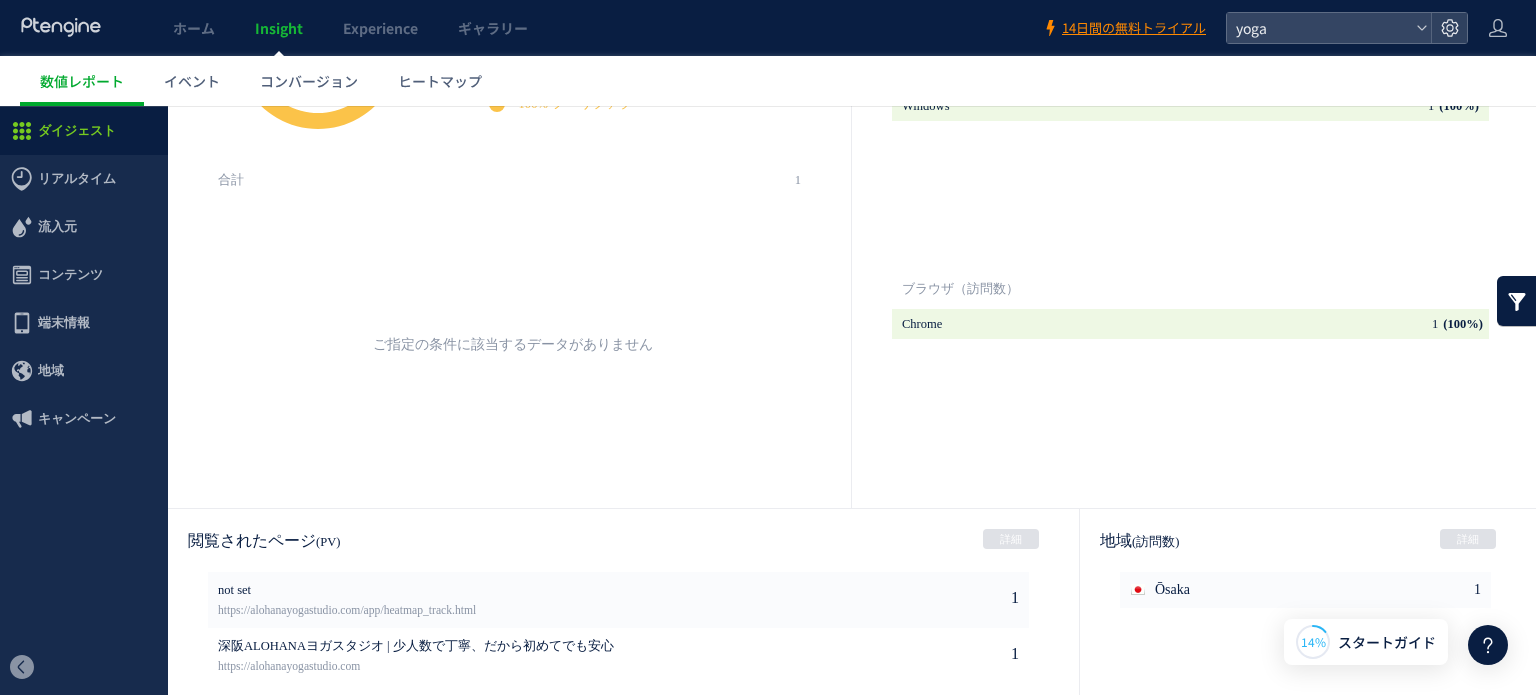 scroll, scrollTop: 900, scrollLeft: 0, axis: vertical 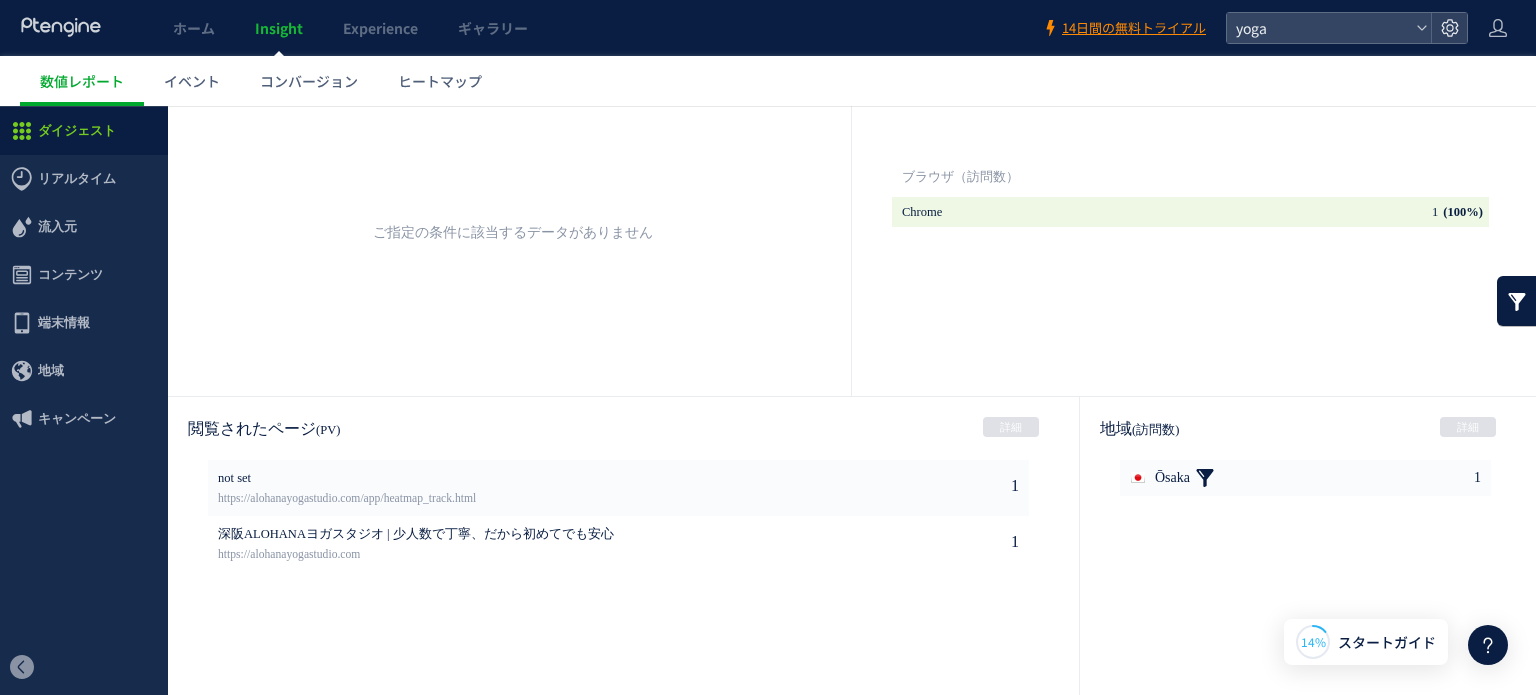 click at bounding box center (1205, 478) 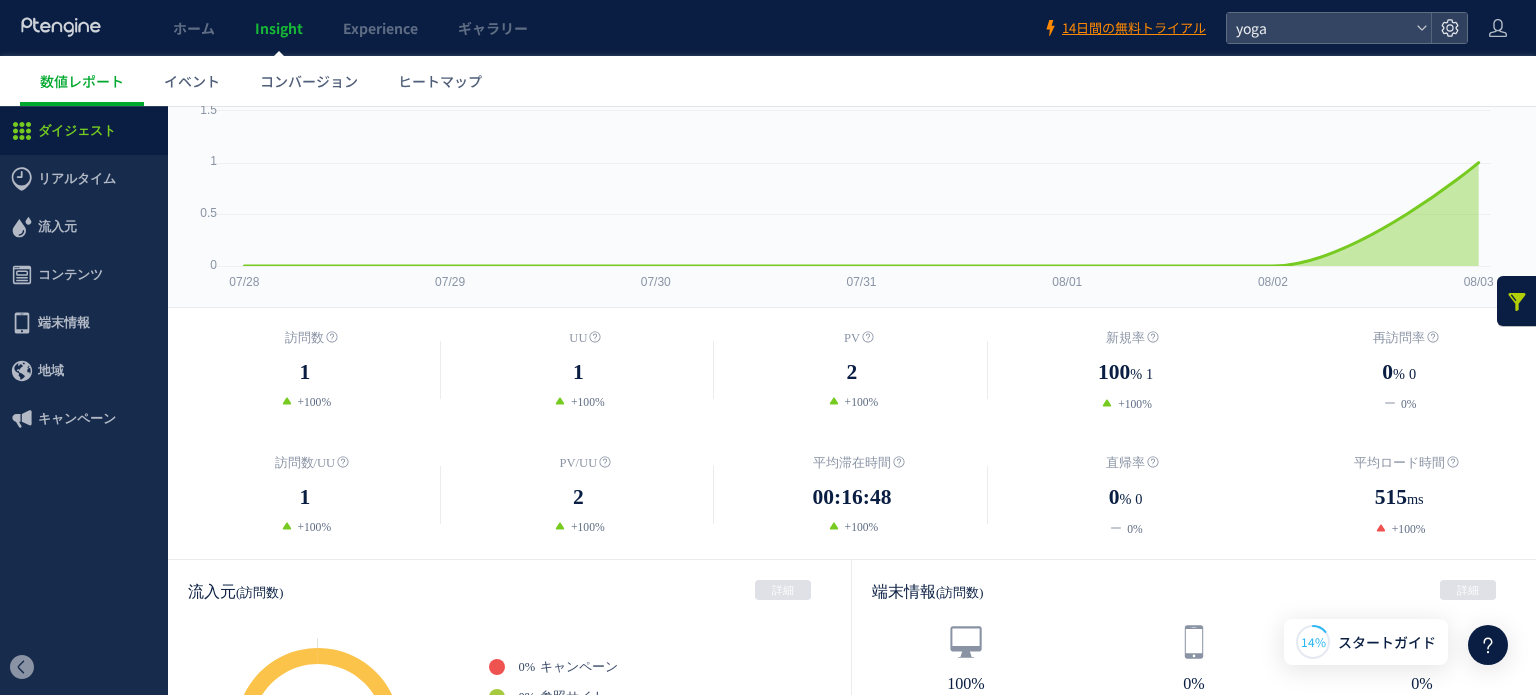 scroll, scrollTop: 0, scrollLeft: 0, axis: both 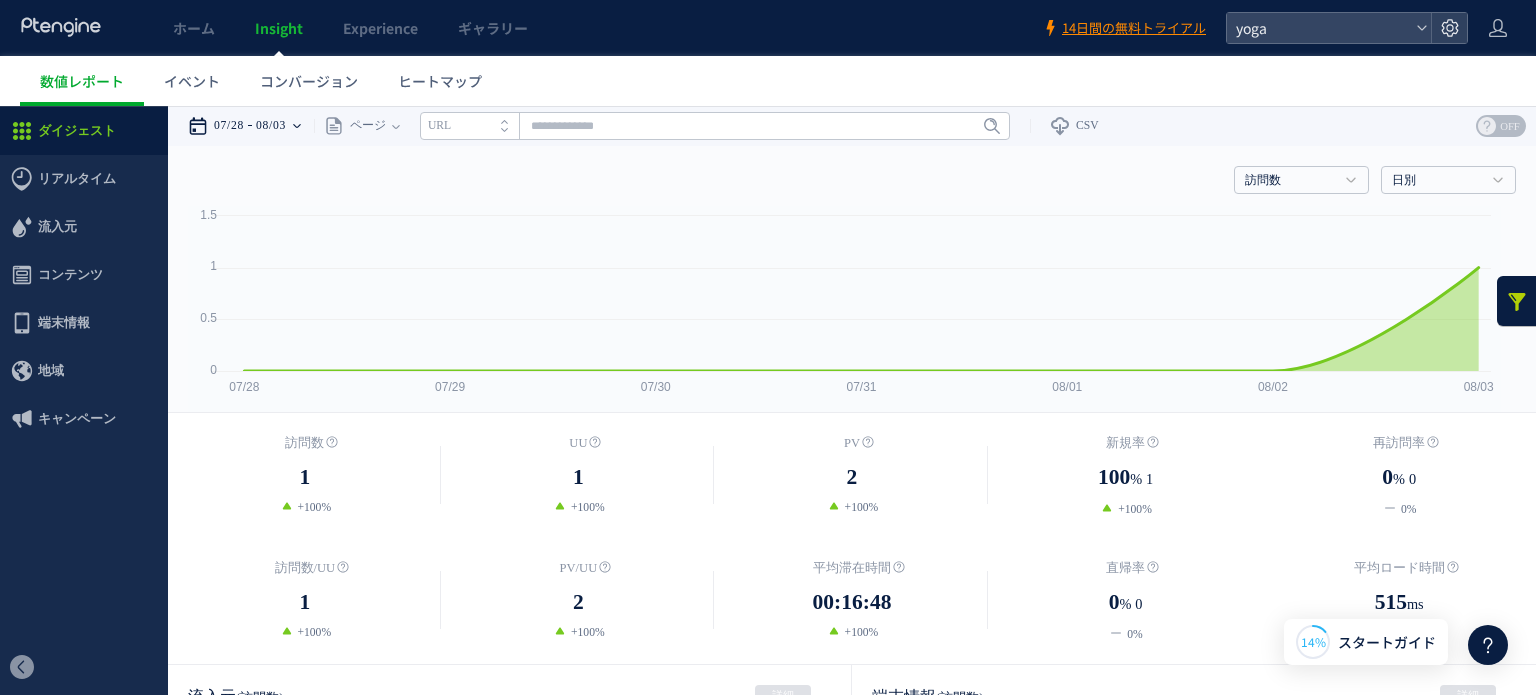 click 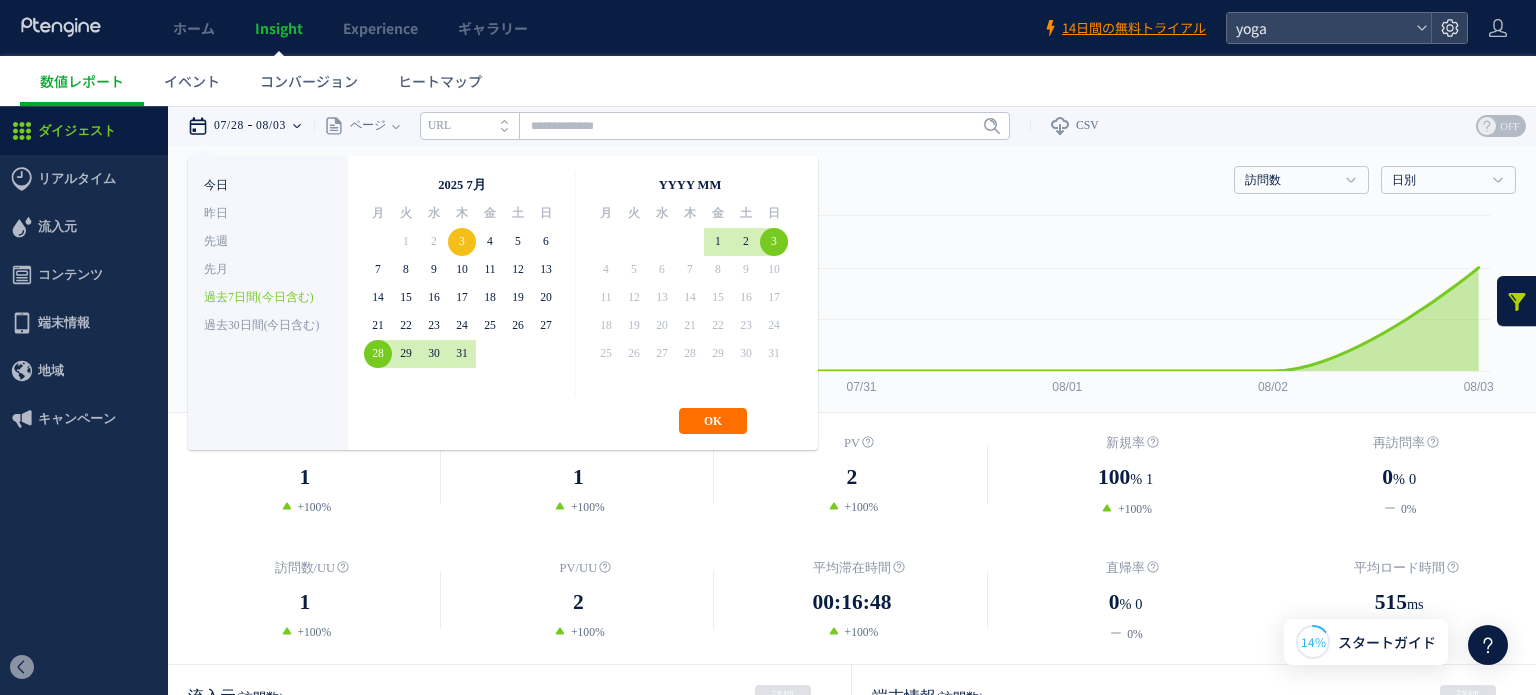 click on "今日" at bounding box center (268, 186) 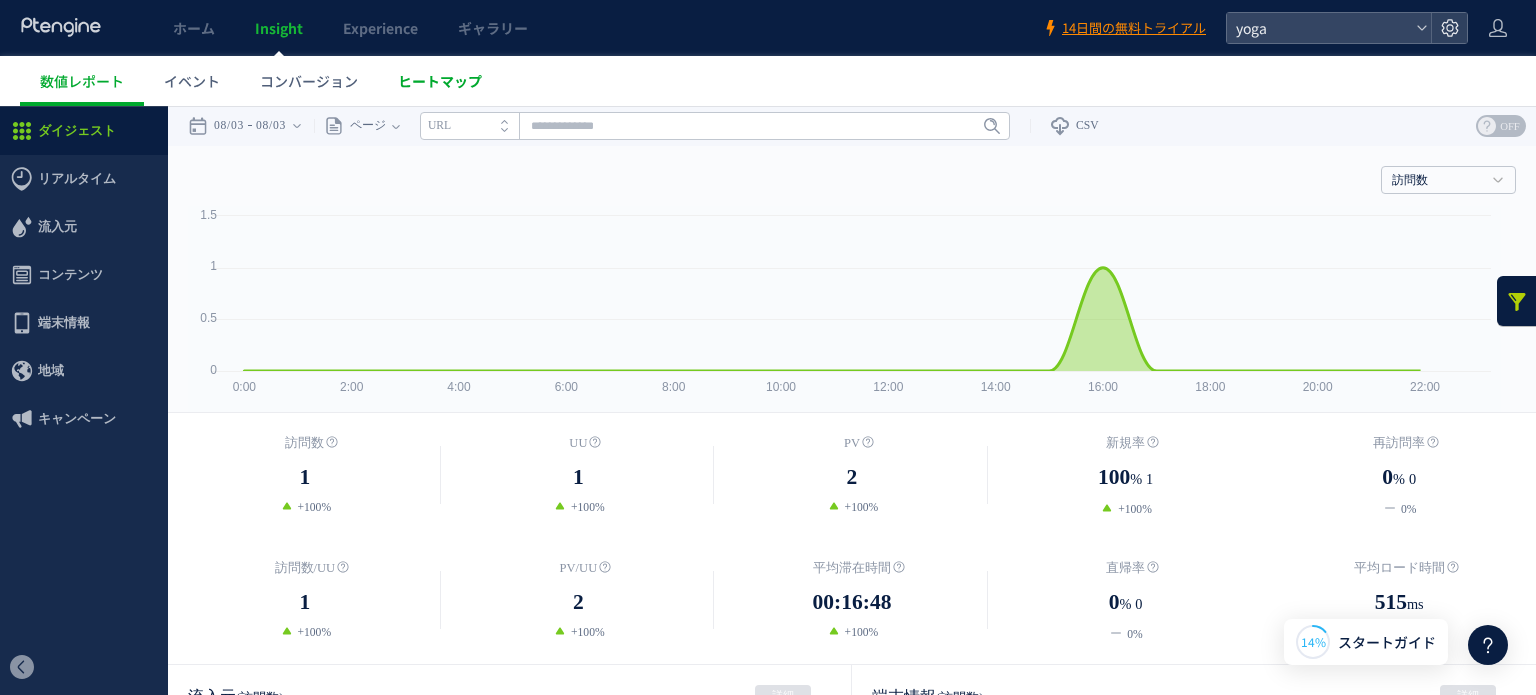 click on "ヒートマップ" at bounding box center [440, 81] 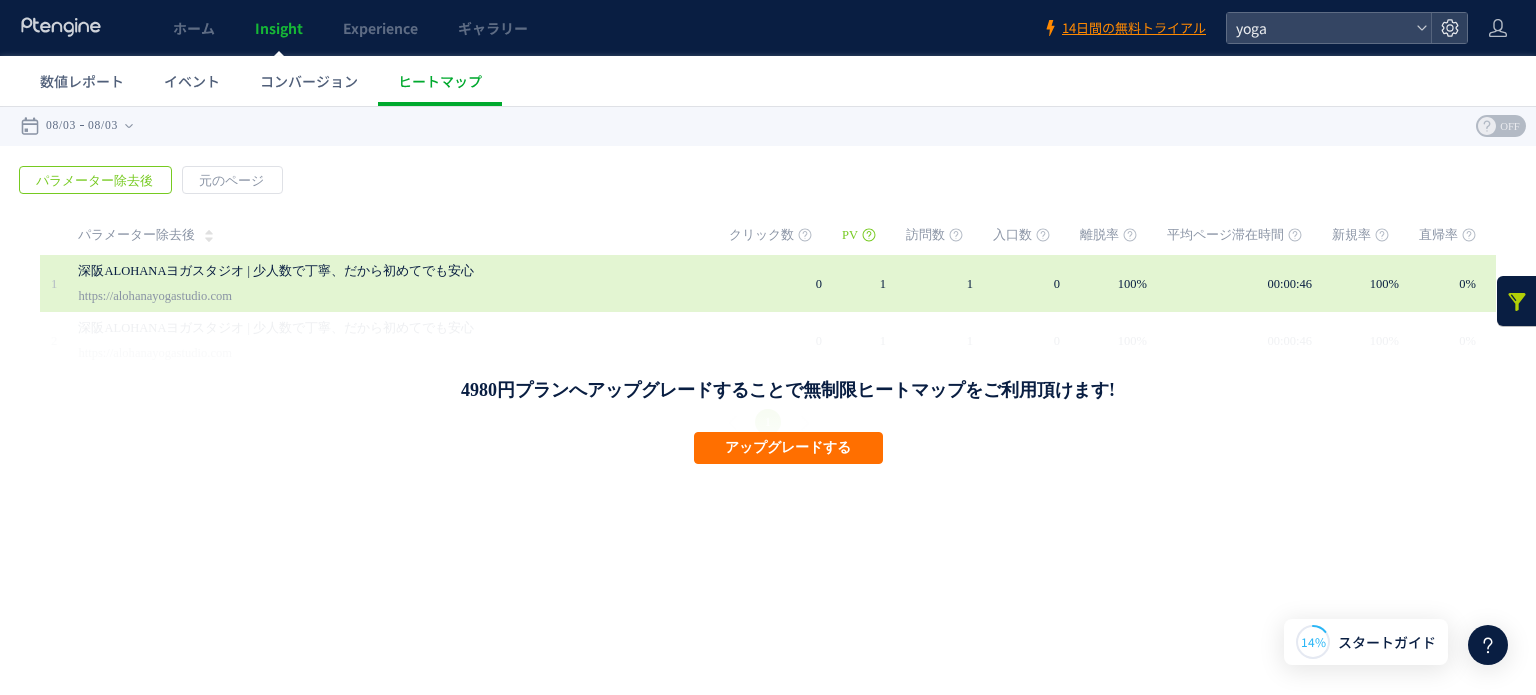 click on "0" at bounding box center (785, 283) 